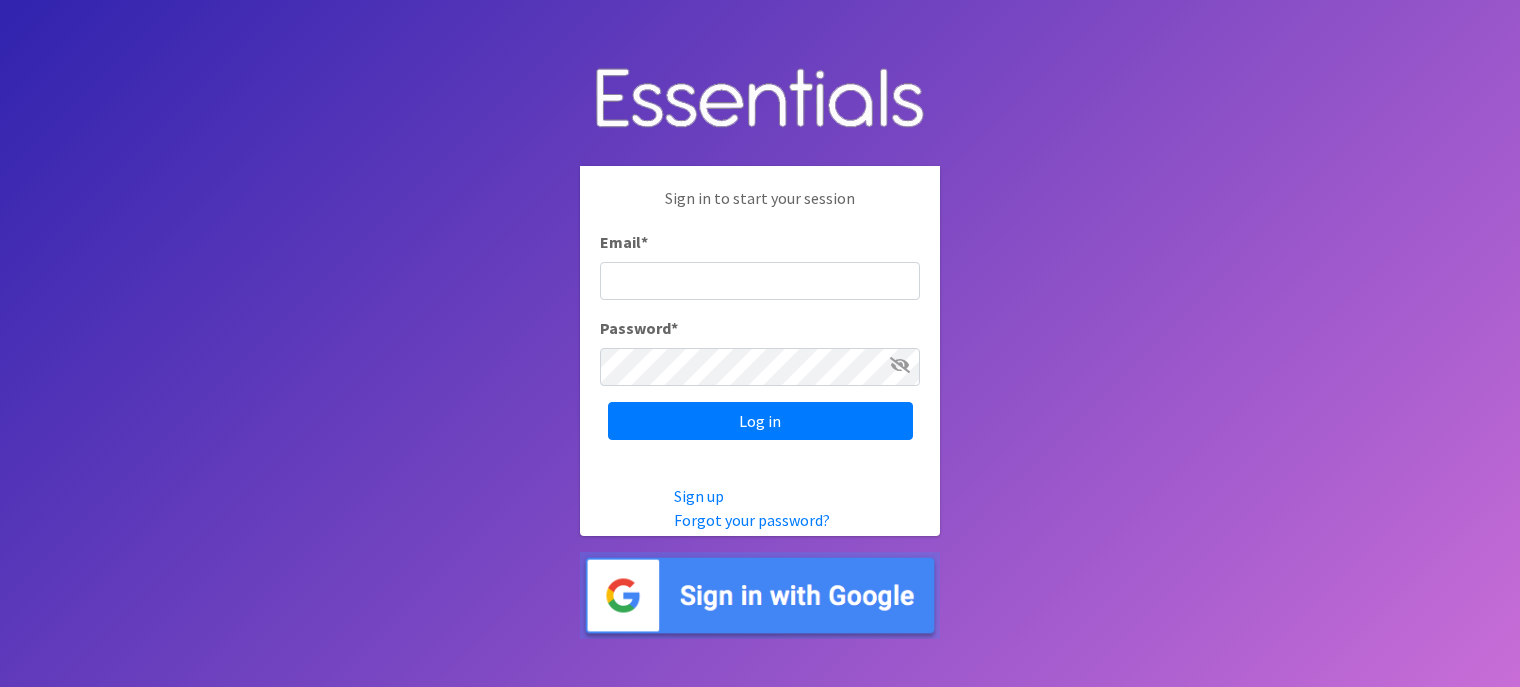 scroll, scrollTop: 0, scrollLeft: 0, axis: both 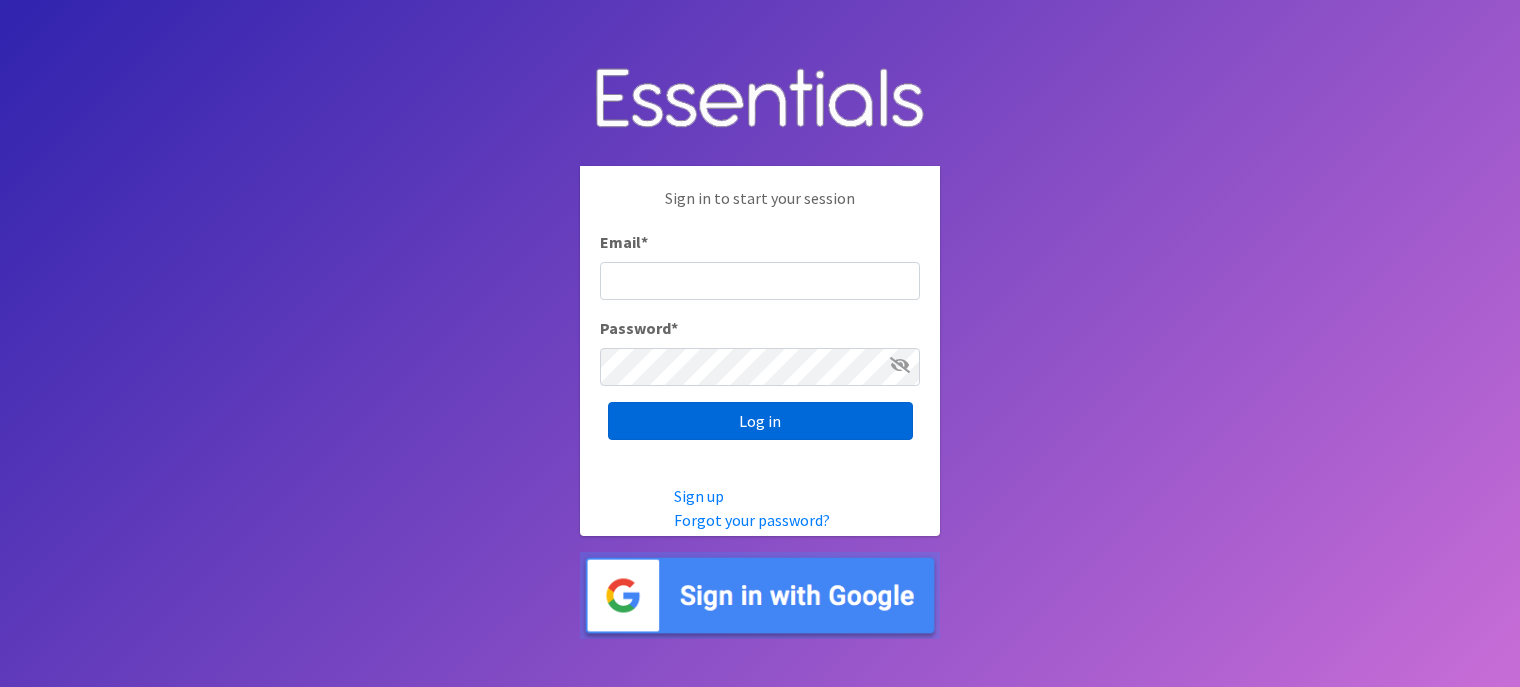 type on "[EMAIL]" 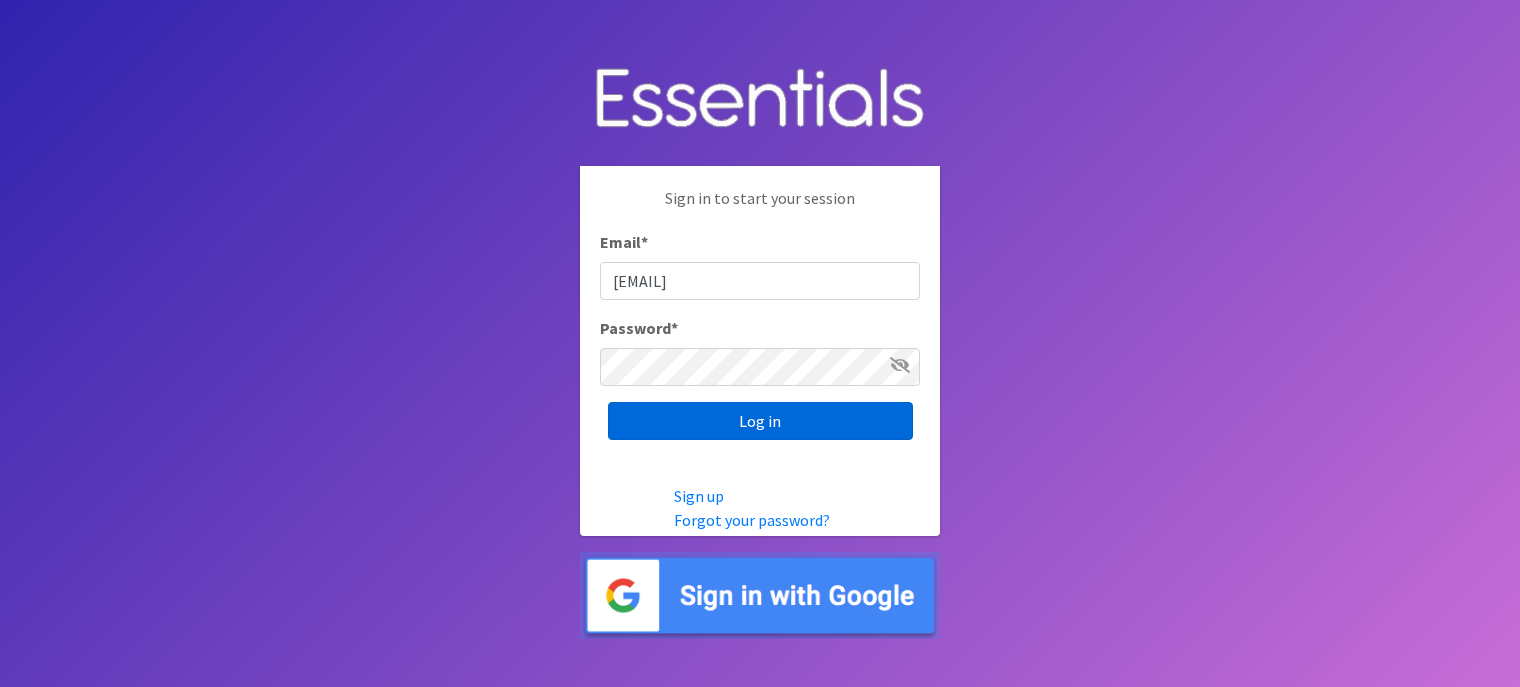 click on "Log in" at bounding box center (760, 421) 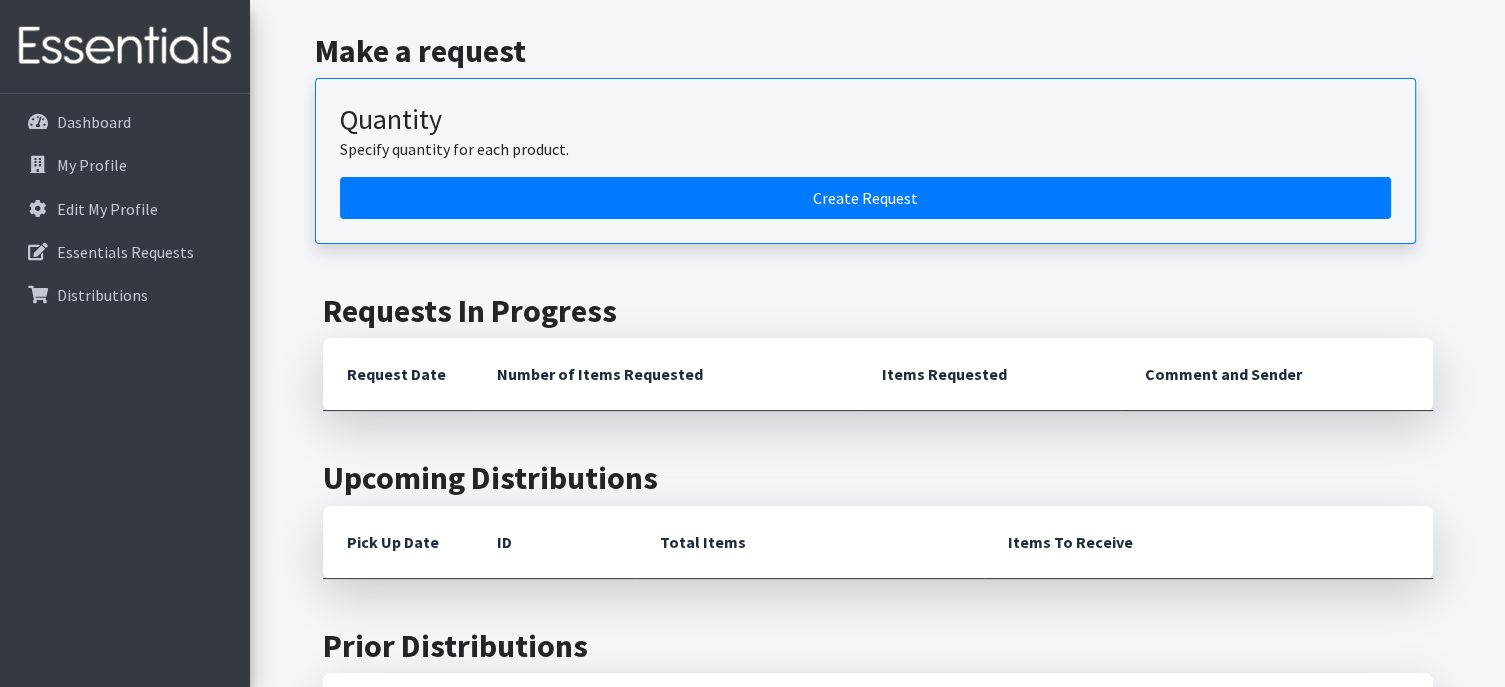 scroll, scrollTop: 200, scrollLeft: 0, axis: vertical 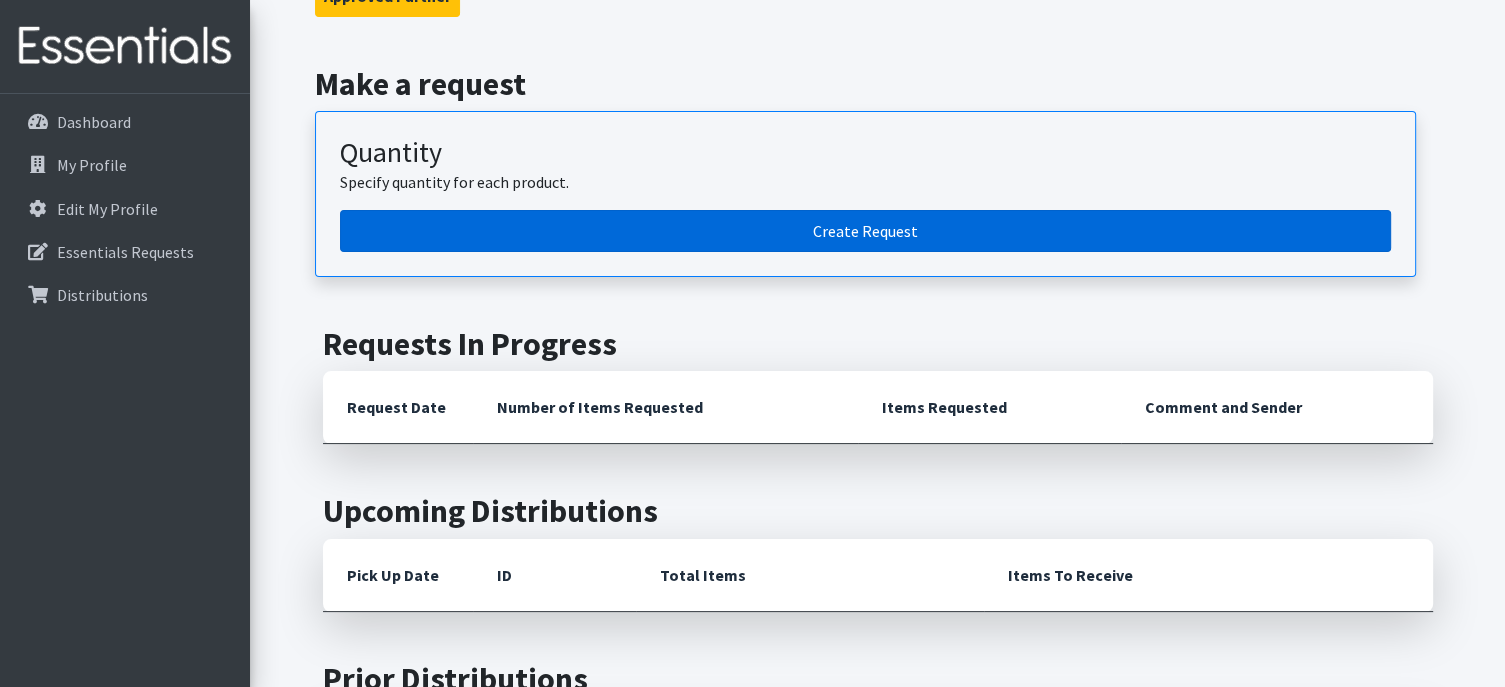click on "Create Request" at bounding box center [865, 231] 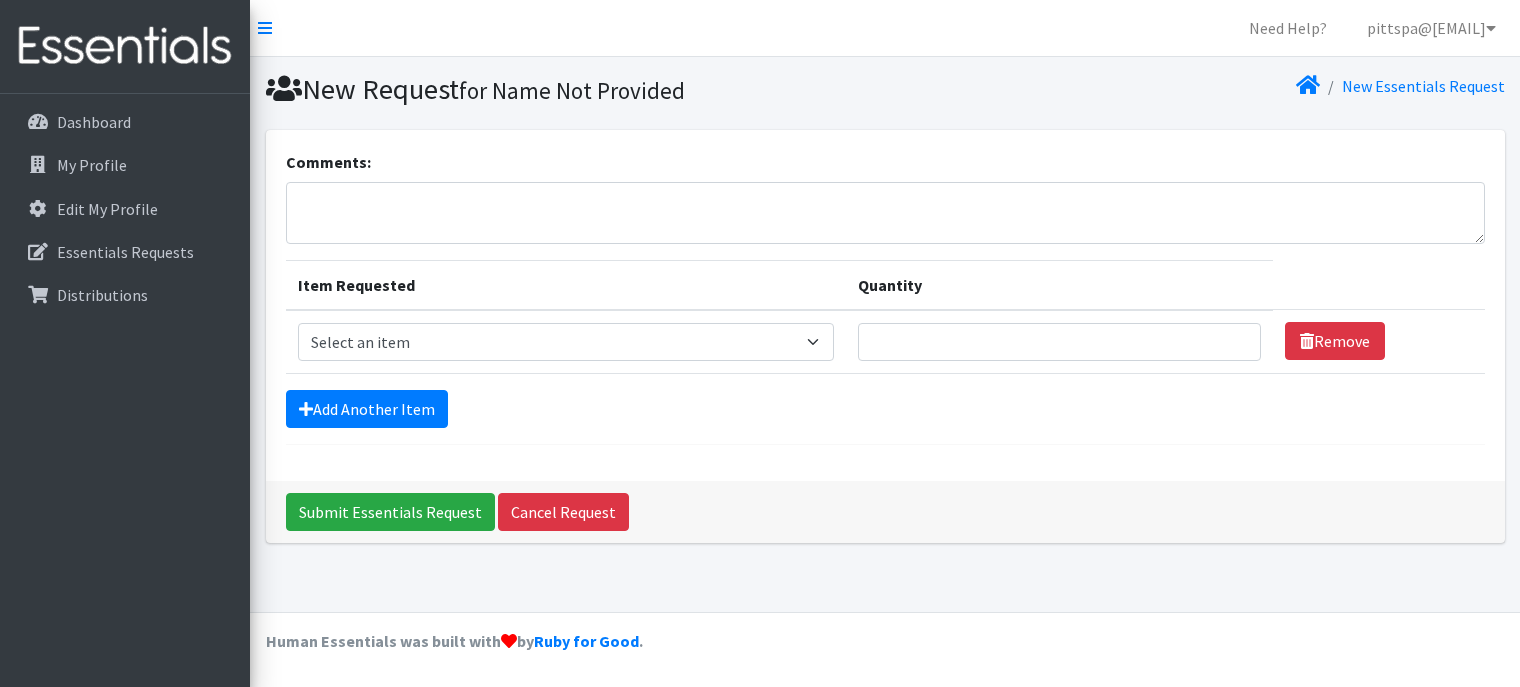 scroll, scrollTop: 0, scrollLeft: 0, axis: both 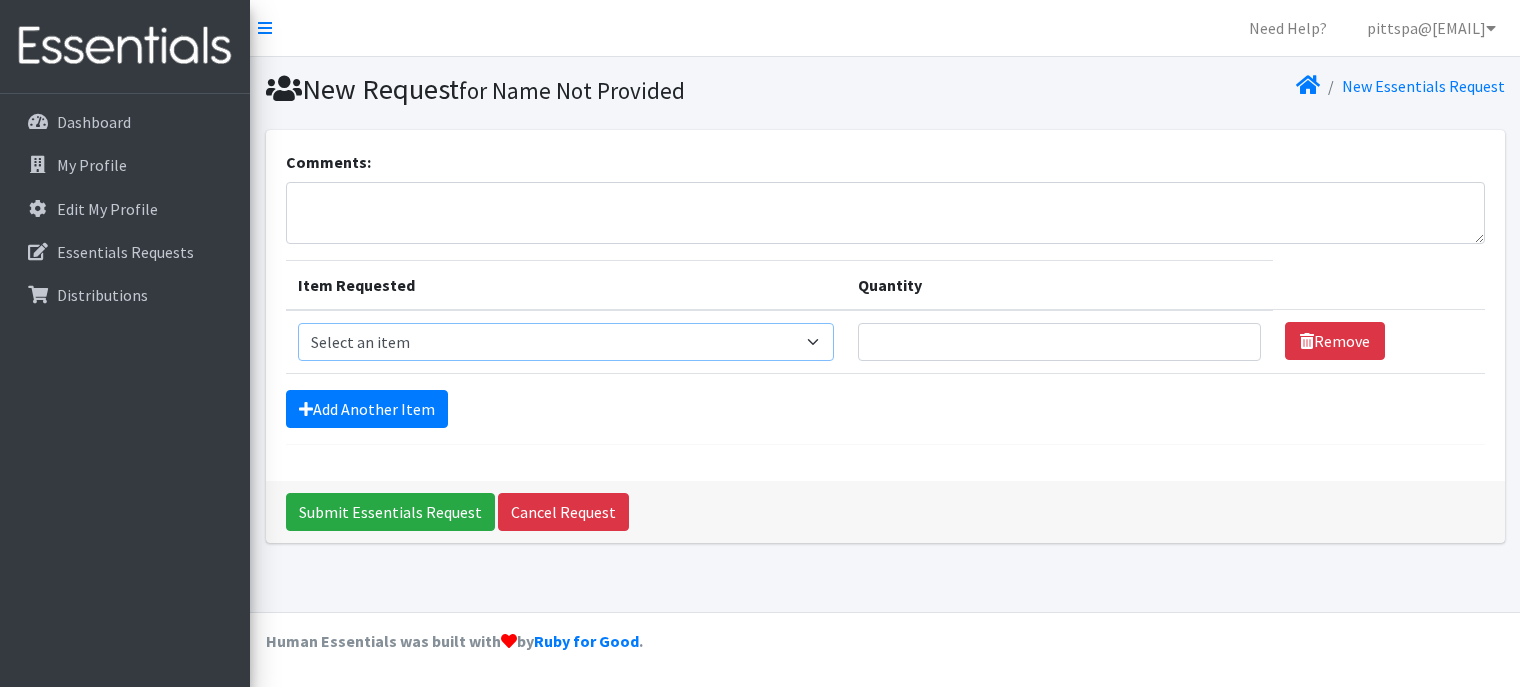click on "Select an item
Liners (Pack of 100)
Makeup Bag (25)
Pads 1 (Pack of 25)
Pads 2 (Pack of 25)
Pads 3 (Pack of 25)
Pads 4 (Pack of 25)
Pads 5 (Pack of 25) LIMITED QUANTITIES
Tampon Regular (Pack of 25)
Tampon Super (Pack of 25)
Tampons Light (Pack of 25)" at bounding box center [566, 342] 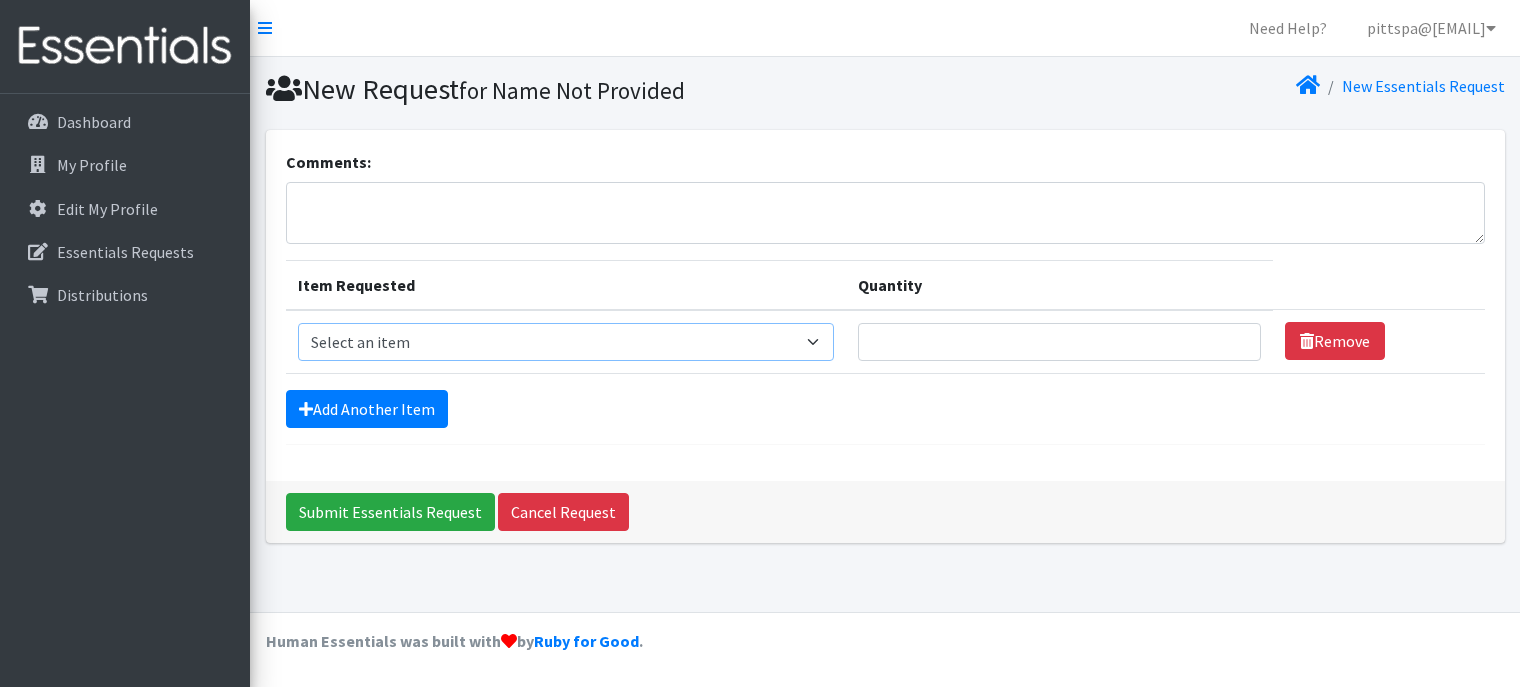 select on "14155" 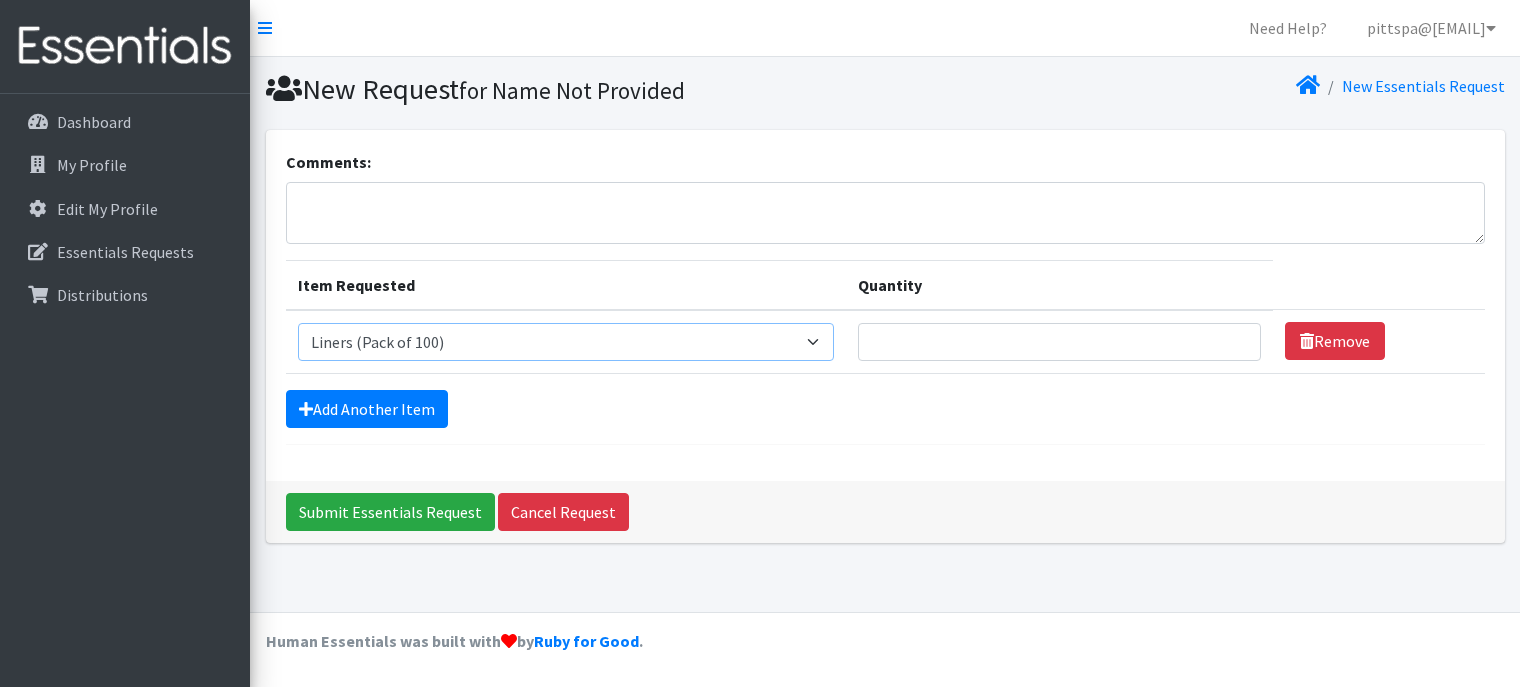 click on "Select an item
Liners (Pack of 100)
Makeup Bag (25)
Pads 1 (Pack of 25)
Pads 2 (Pack of 25)
Pads 3 (Pack of 25)
Pads 4 (Pack of 25)
Pads 5 (Pack of 25) LIMITED QUANTITIES
Tampon Regular (Pack of 25)
Tampon Super (Pack of 25)
Tampons Light (Pack of 25)" at bounding box center (566, 342) 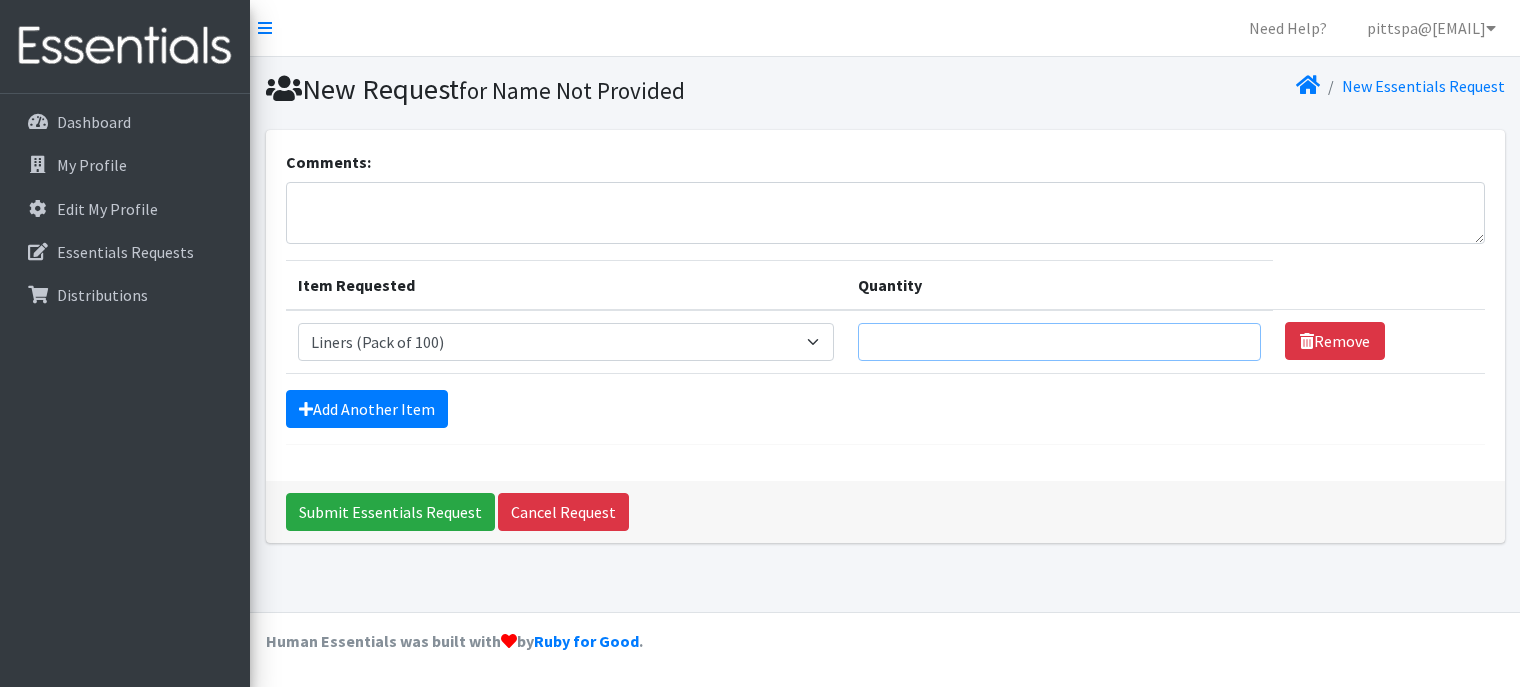 click on "Quantity" at bounding box center [1059, 342] 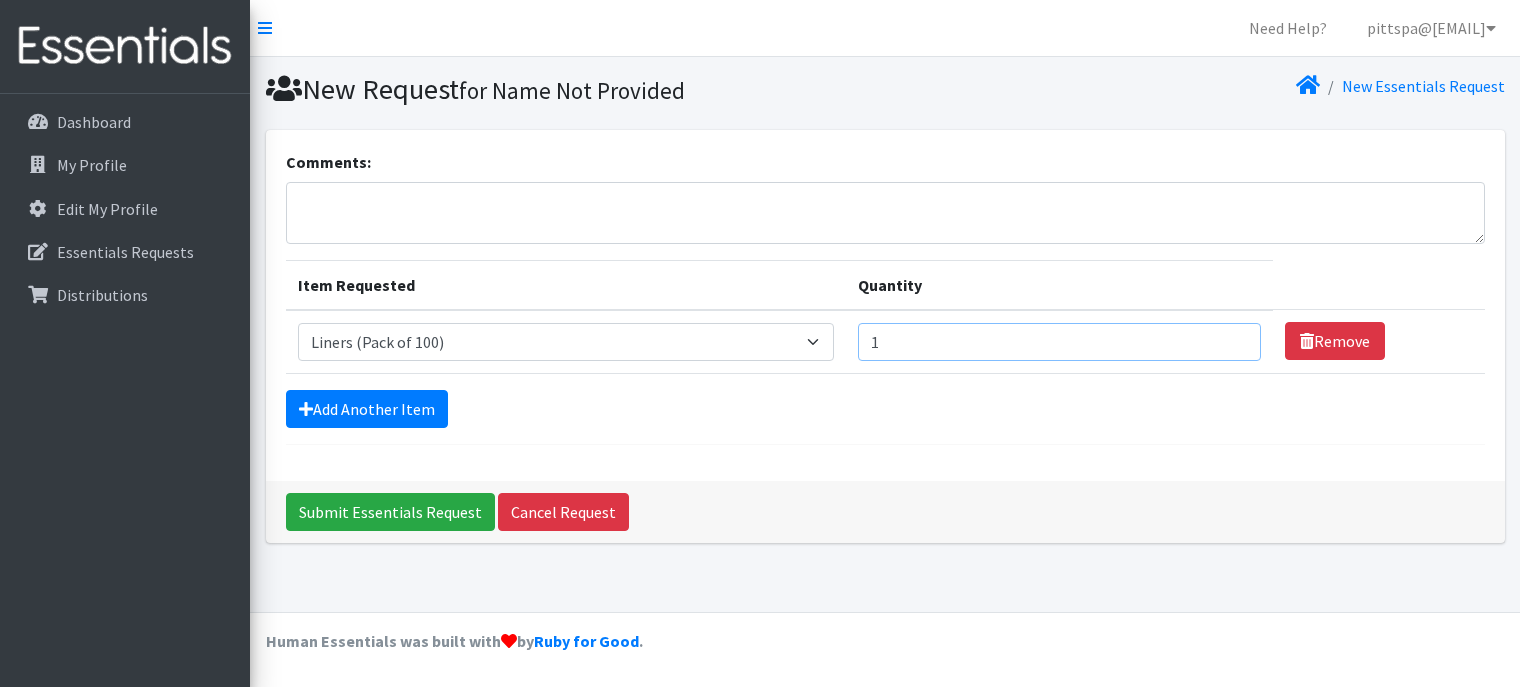click on "1" at bounding box center (1059, 342) 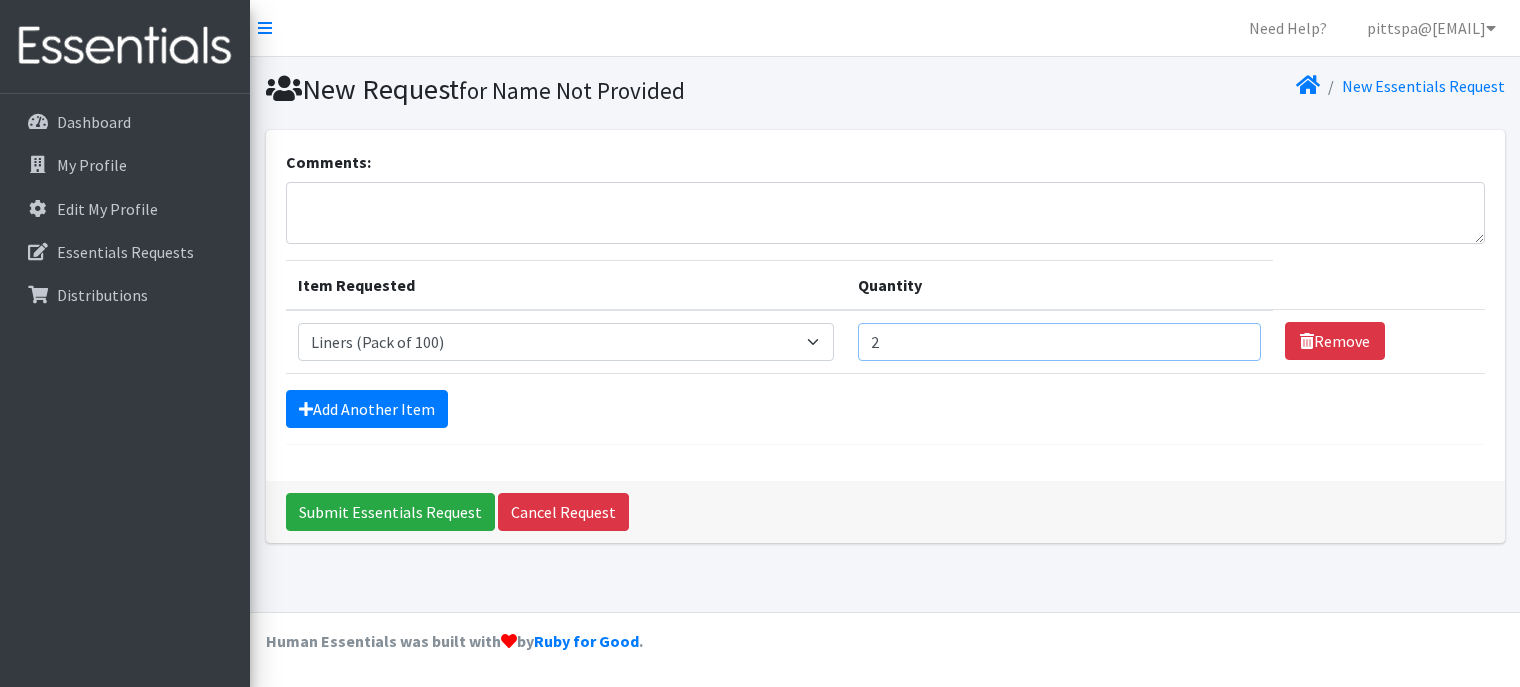 type on "2" 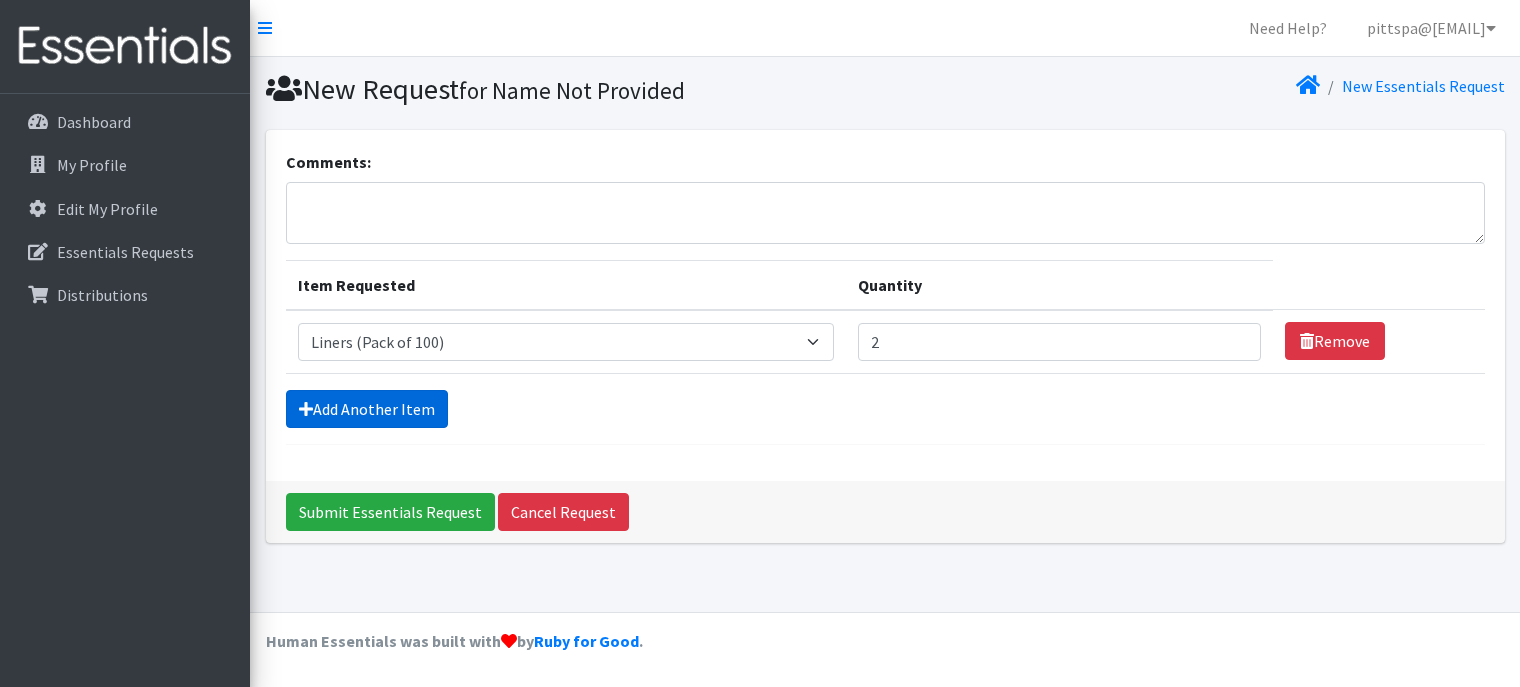 click on "Add Another Item" at bounding box center [367, 409] 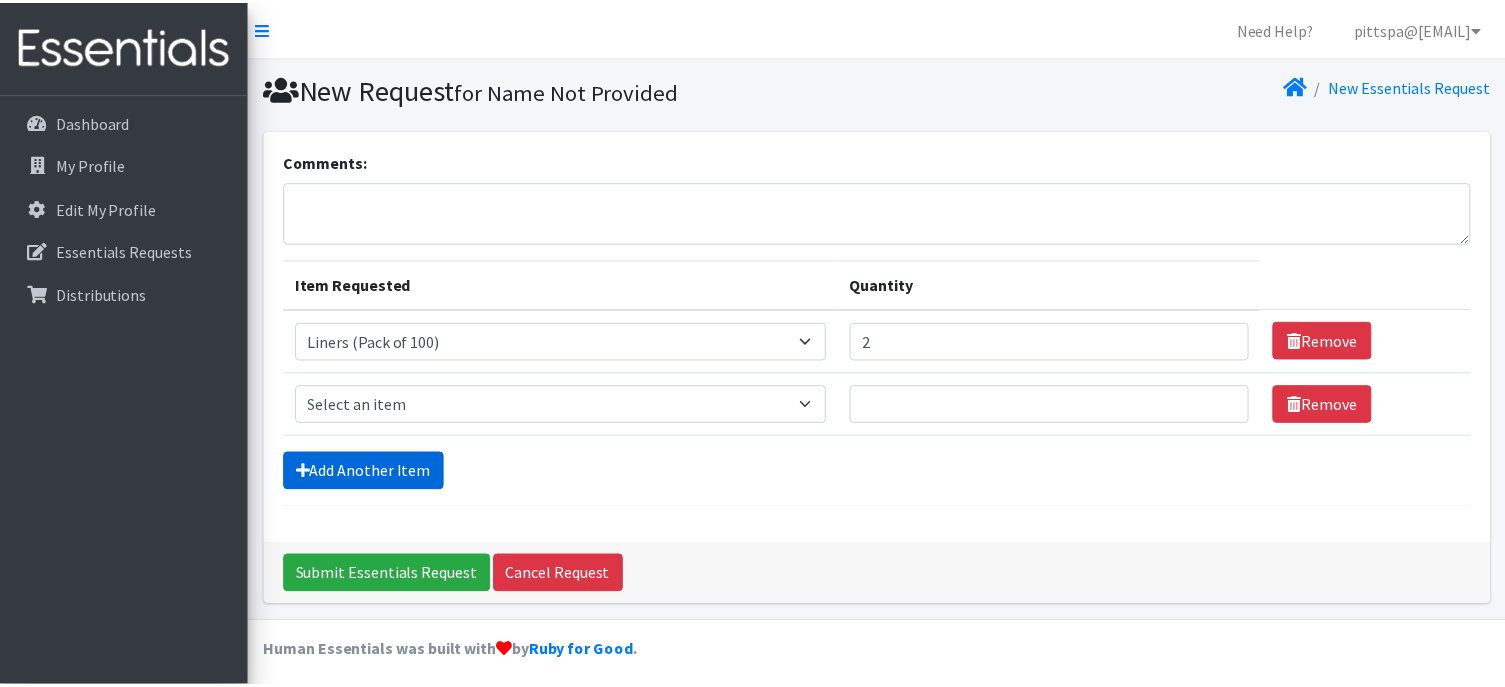 scroll, scrollTop: 7, scrollLeft: 0, axis: vertical 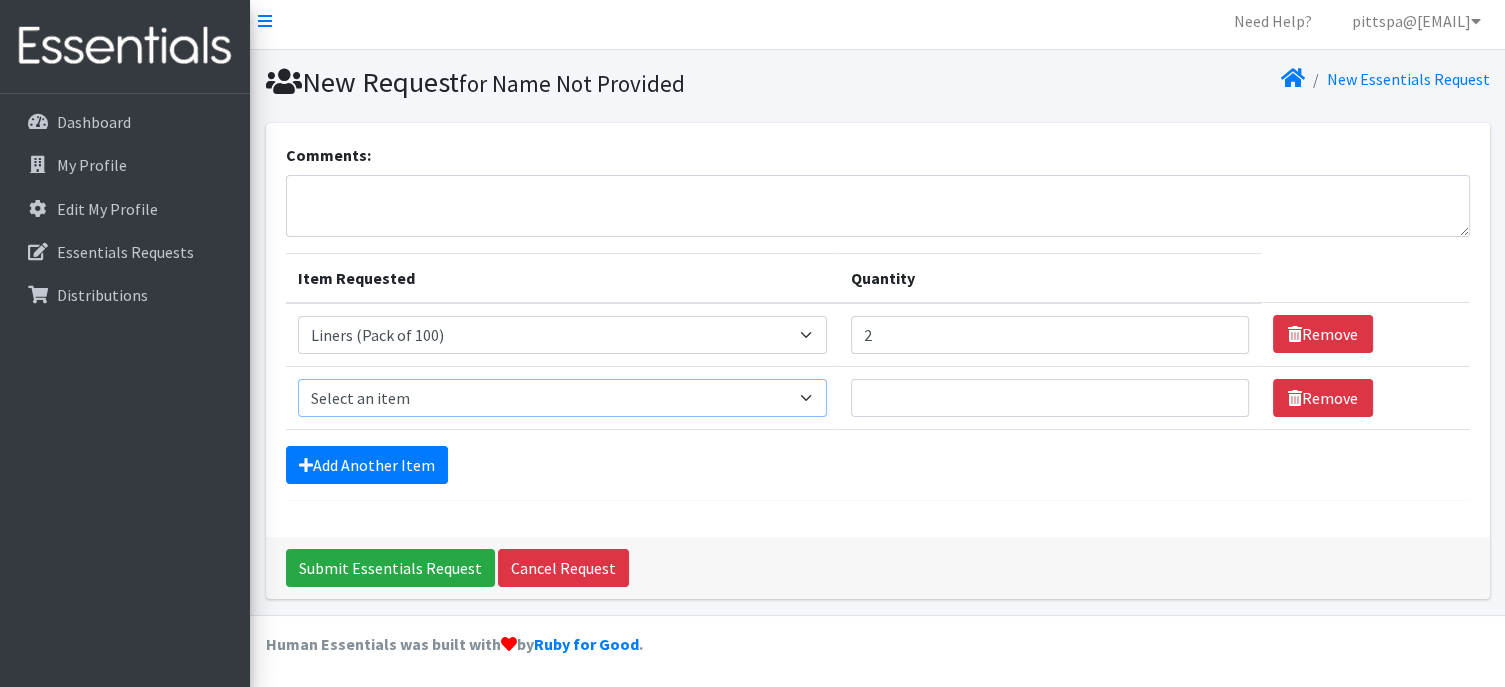 click on "Select an item
Liners (Pack of 100)
Makeup Bag (25)
Pads 1 (Pack of 25)
Pads 2 (Pack of 25)
Pads 3 (Pack of 25)
Pads 4 (Pack of 25)
Pads 5 (Pack of 25) LIMITED QUANTITIES
Tampon Regular (Pack of 25)
Tampon Super (Pack of 25)
Tampons Light (Pack of 25)" at bounding box center [562, 398] 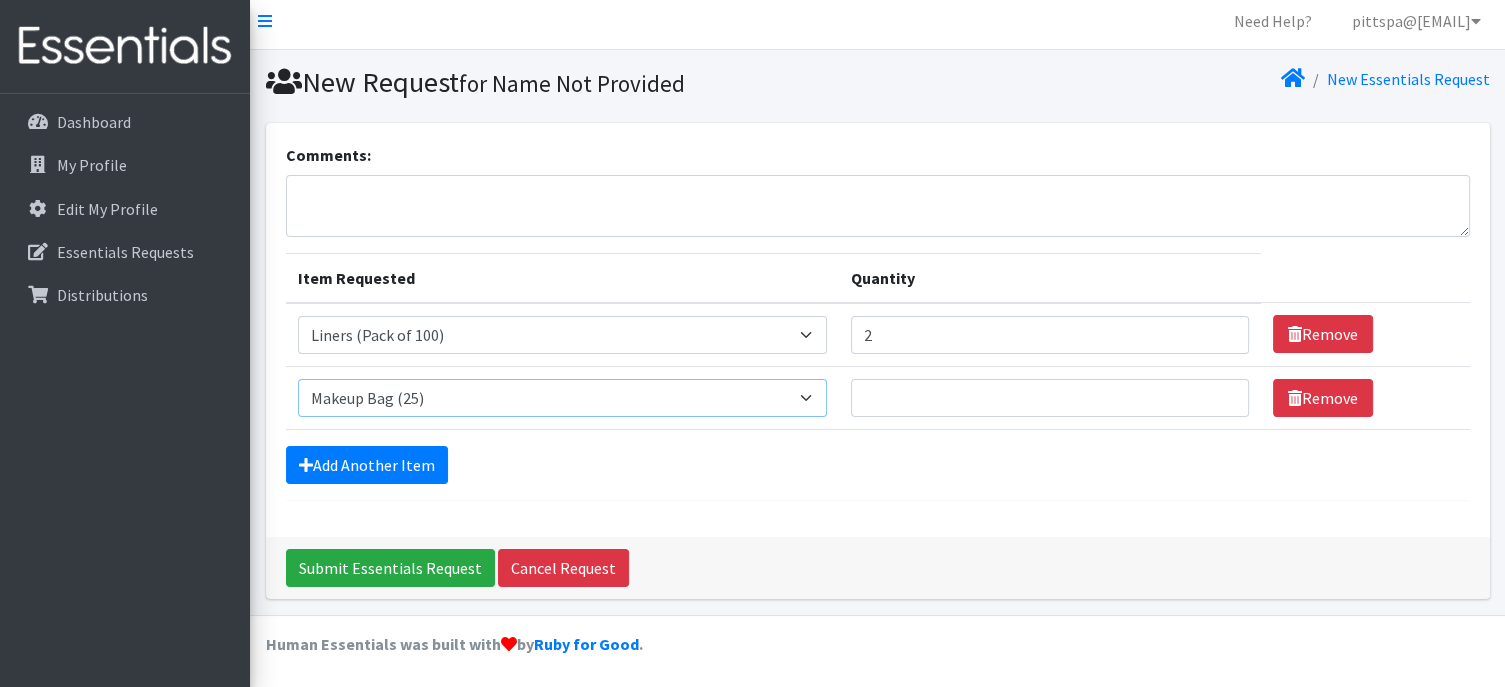 click on "Select an item
Liners (Pack of 100)
Makeup Bag (25)
Pads 1 (Pack of 25)
Pads 2 (Pack of 25)
Pads 3 (Pack of 25)
Pads 4 (Pack of 25)
Pads 5 (Pack of 25) LIMITED QUANTITIES
Tampon Regular (Pack of 25)
Tampon Super (Pack of 25)
Tampons Light (Pack of 25)" at bounding box center [562, 398] 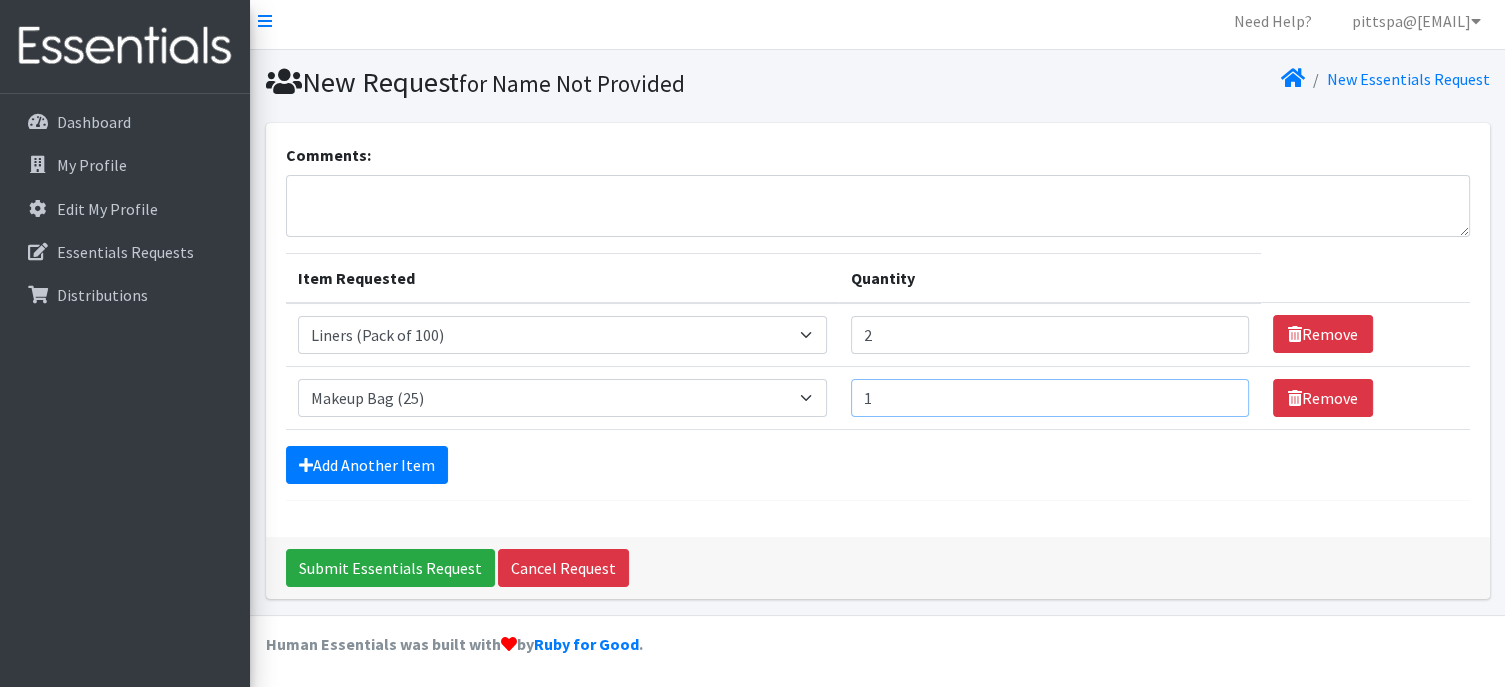 click on "1" at bounding box center [1050, 398] 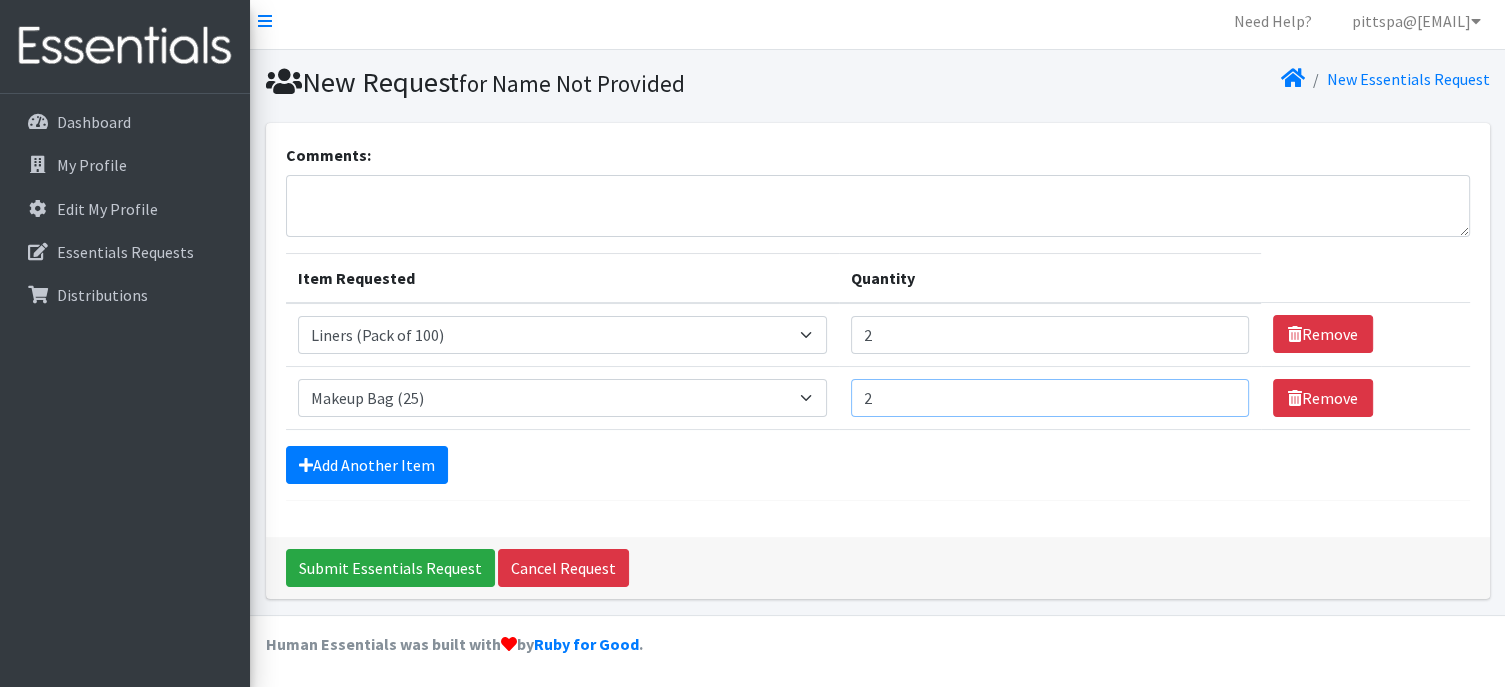 type on "2" 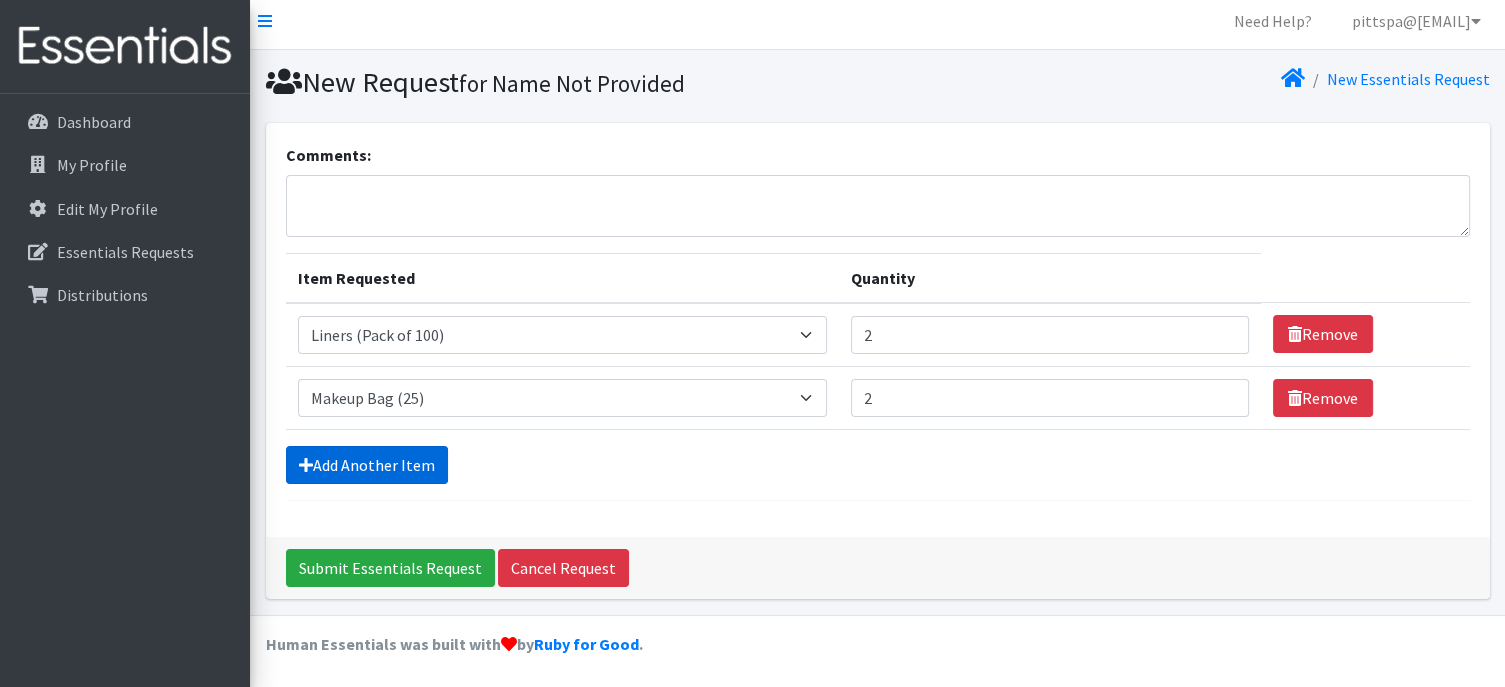 click on "Add Another Item" at bounding box center [367, 465] 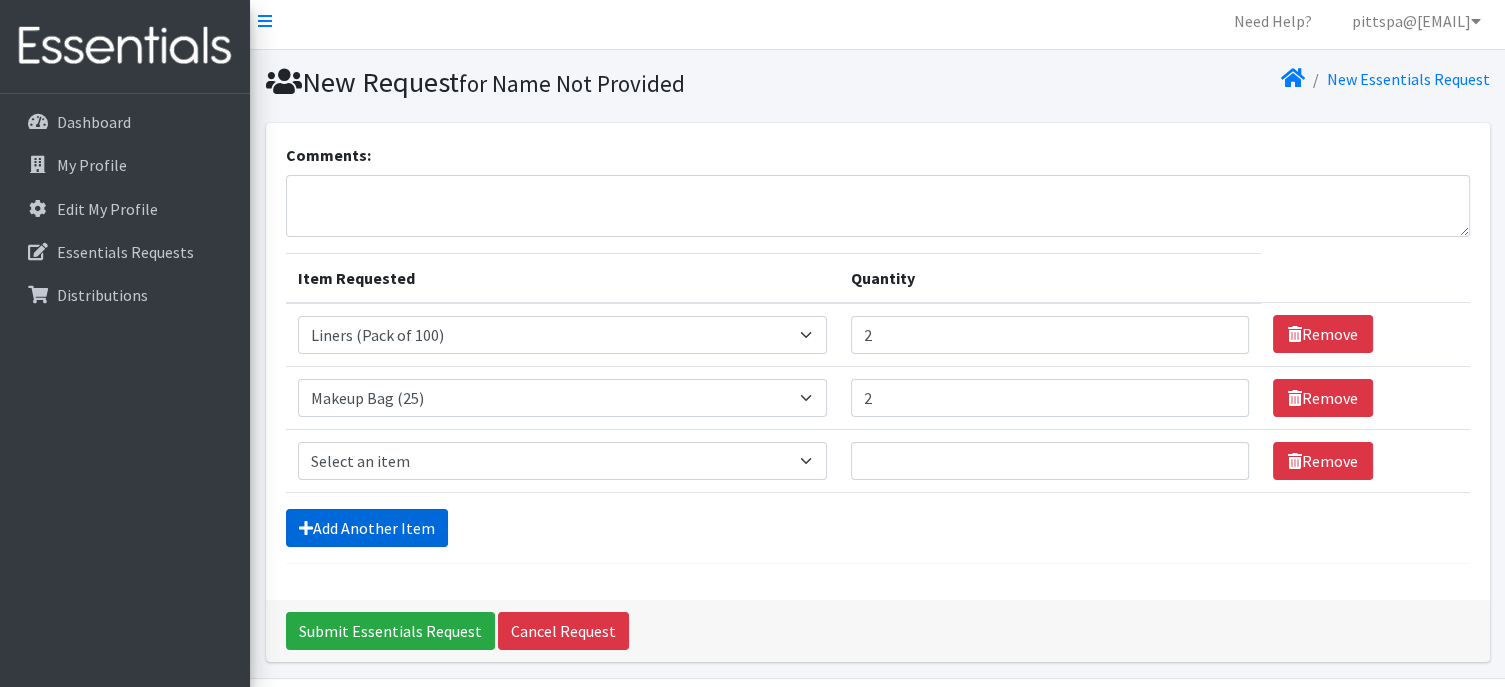 scroll, scrollTop: 69, scrollLeft: 0, axis: vertical 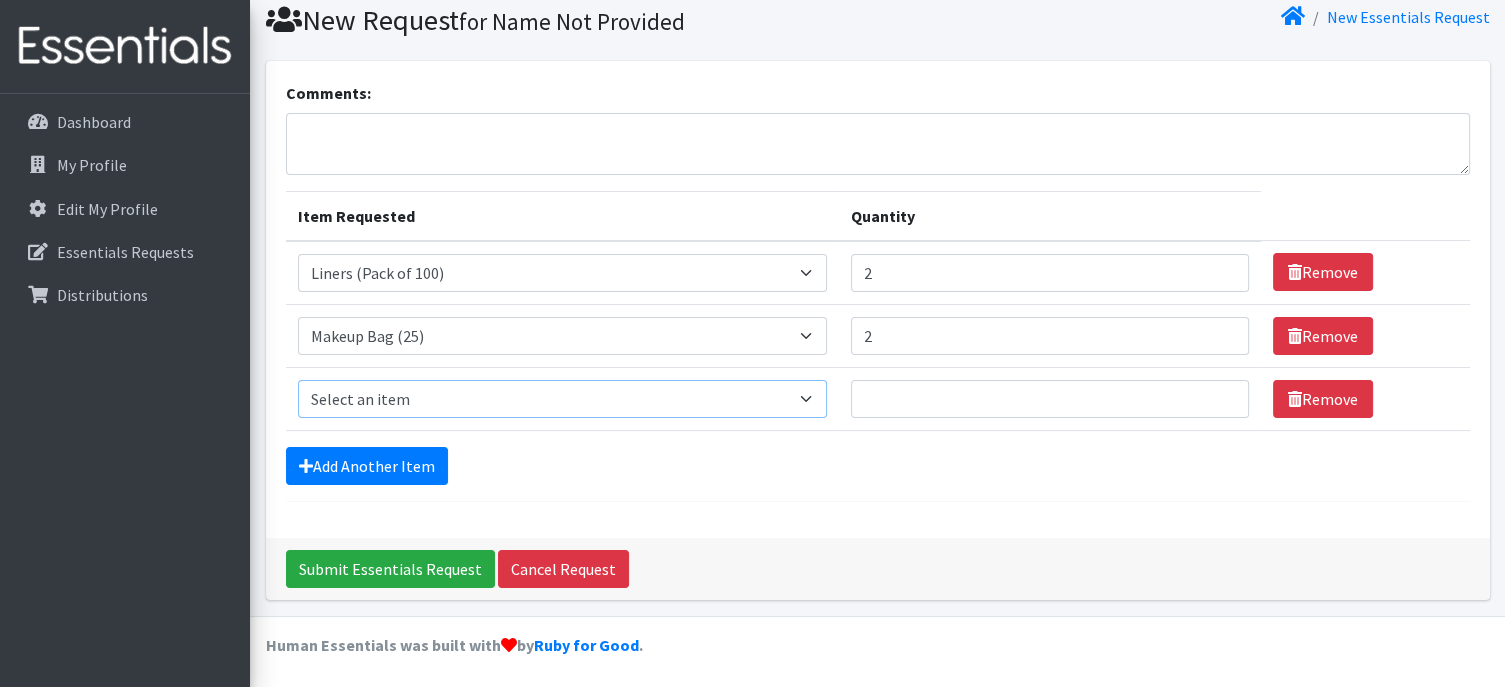 click on "Select an item
Liners (Pack of 100)
Makeup Bag (25)
Pads 1 (Pack of 25)
Pads 2 (Pack of 25)
Pads 3 (Pack of 25)
Pads 4 (Pack of 25)
Pads 5 (Pack of 25) LIMITED QUANTITIES
Tampon Regular (Pack of 25)
Tampon Super (Pack of 25)
Tampons Light (Pack of 25)" at bounding box center (562, 399) 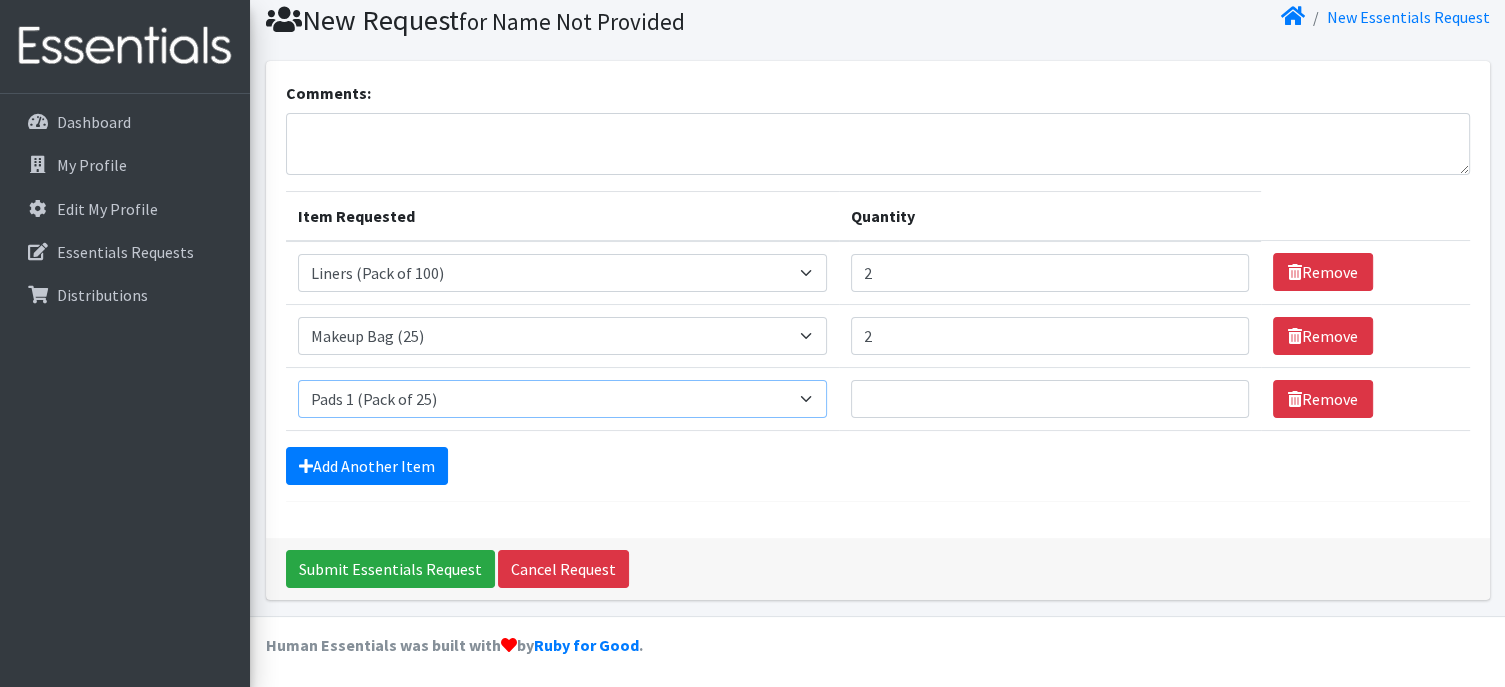 click on "Select an item
Liners (Pack of 100)
Makeup Bag (25)
Pads 1 (Pack of 25)
Pads 2 (Pack of 25)
Pads 3 (Pack of 25)
Pads 4 (Pack of 25)
Pads 5 (Pack of 25) LIMITED QUANTITIES
Tampon Regular (Pack of 25)
Tampon Super (Pack of 25)
Tampons Light (Pack of 25)" at bounding box center (562, 399) 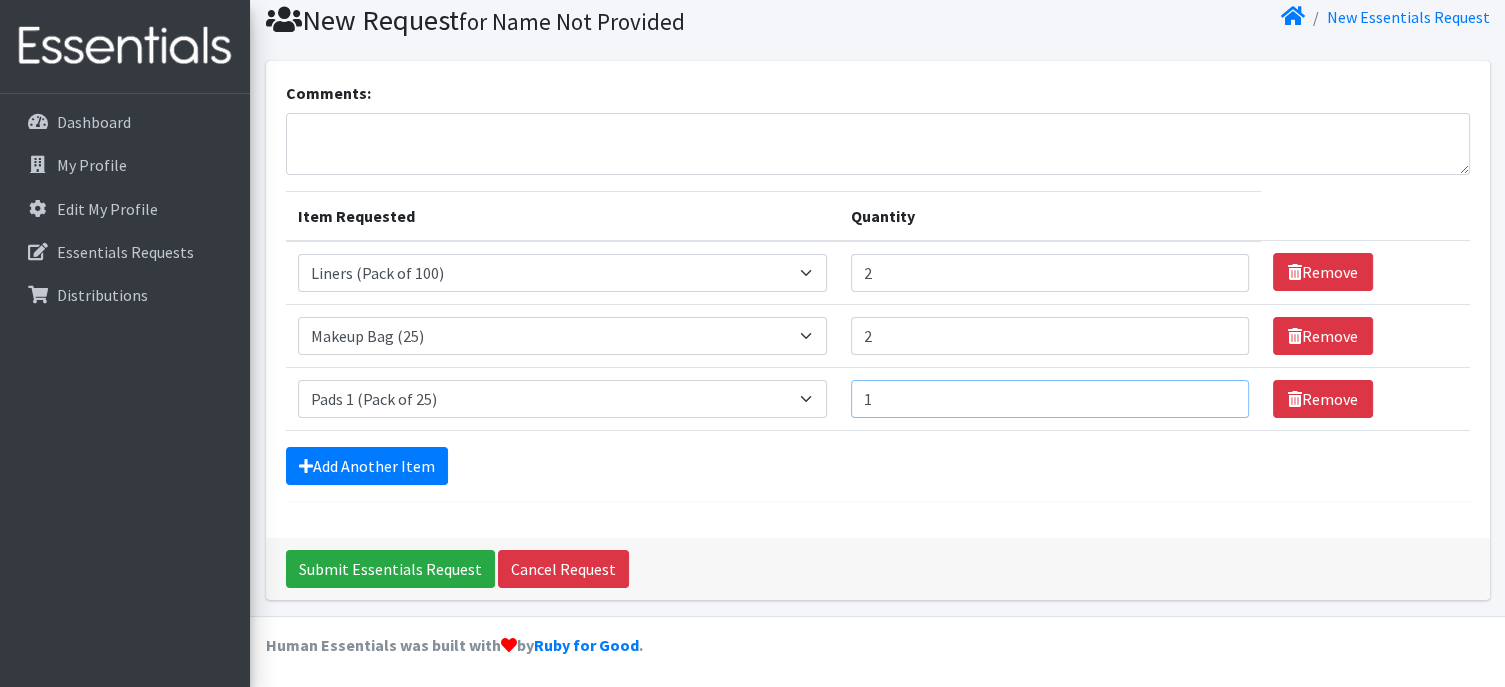 click on "1" at bounding box center [1050, 399] 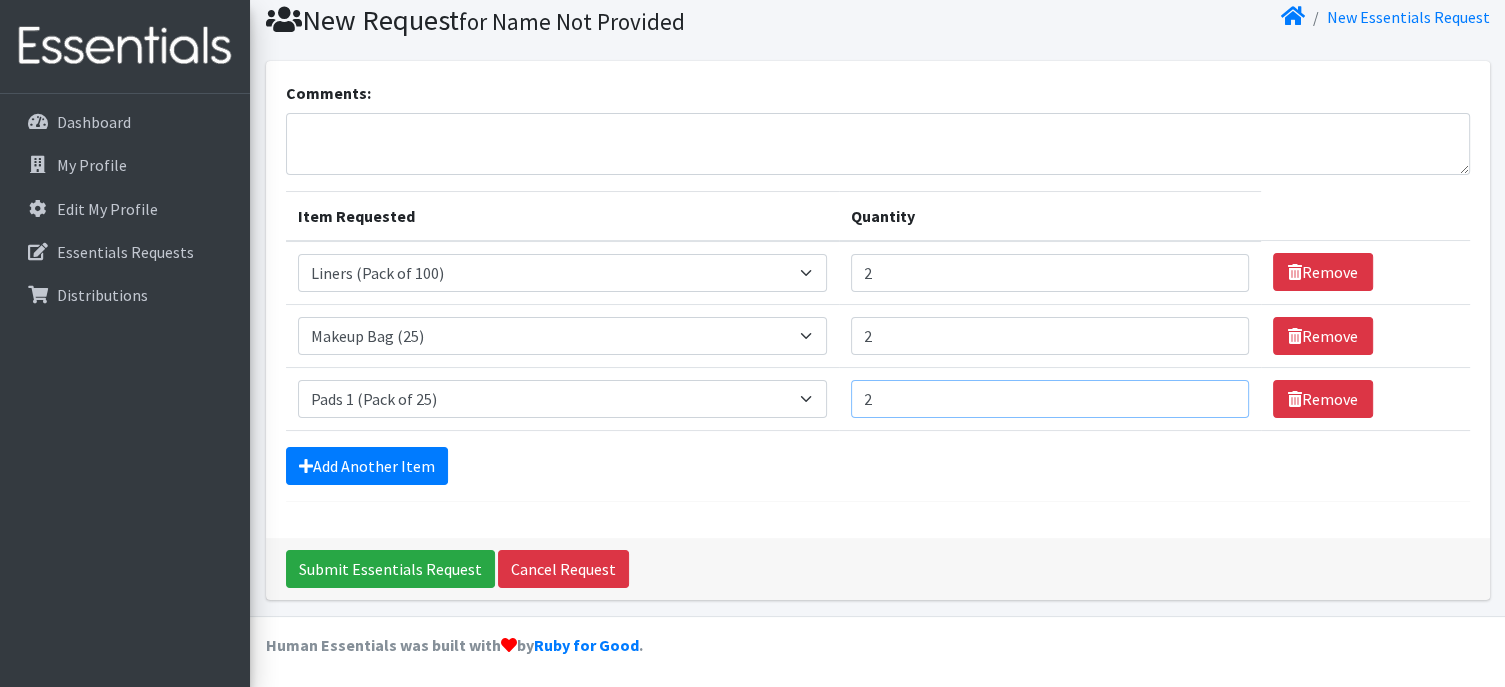 type on "2" 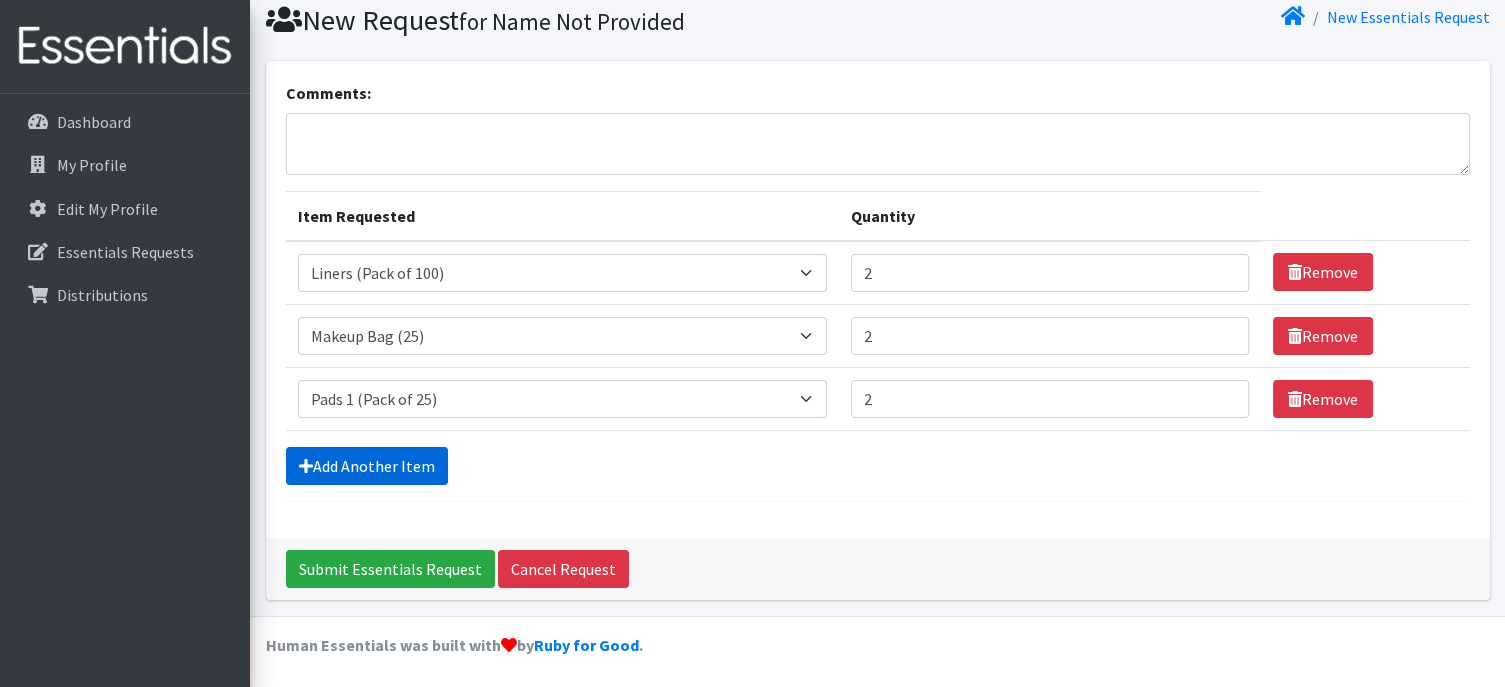 click on "Add Another Item" at bounding box center [367, 466] 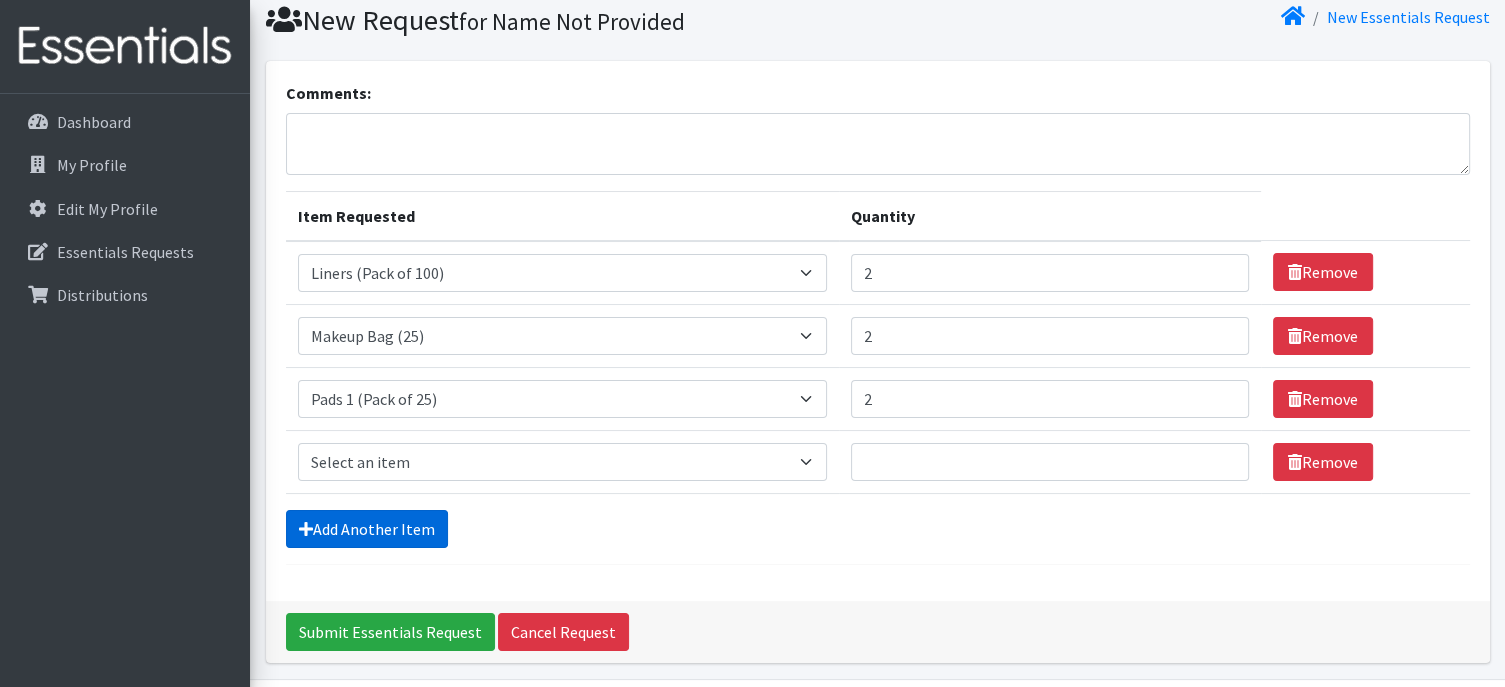 scroll, scrollTop: 132, scrollLeft: 0, axis: vertical 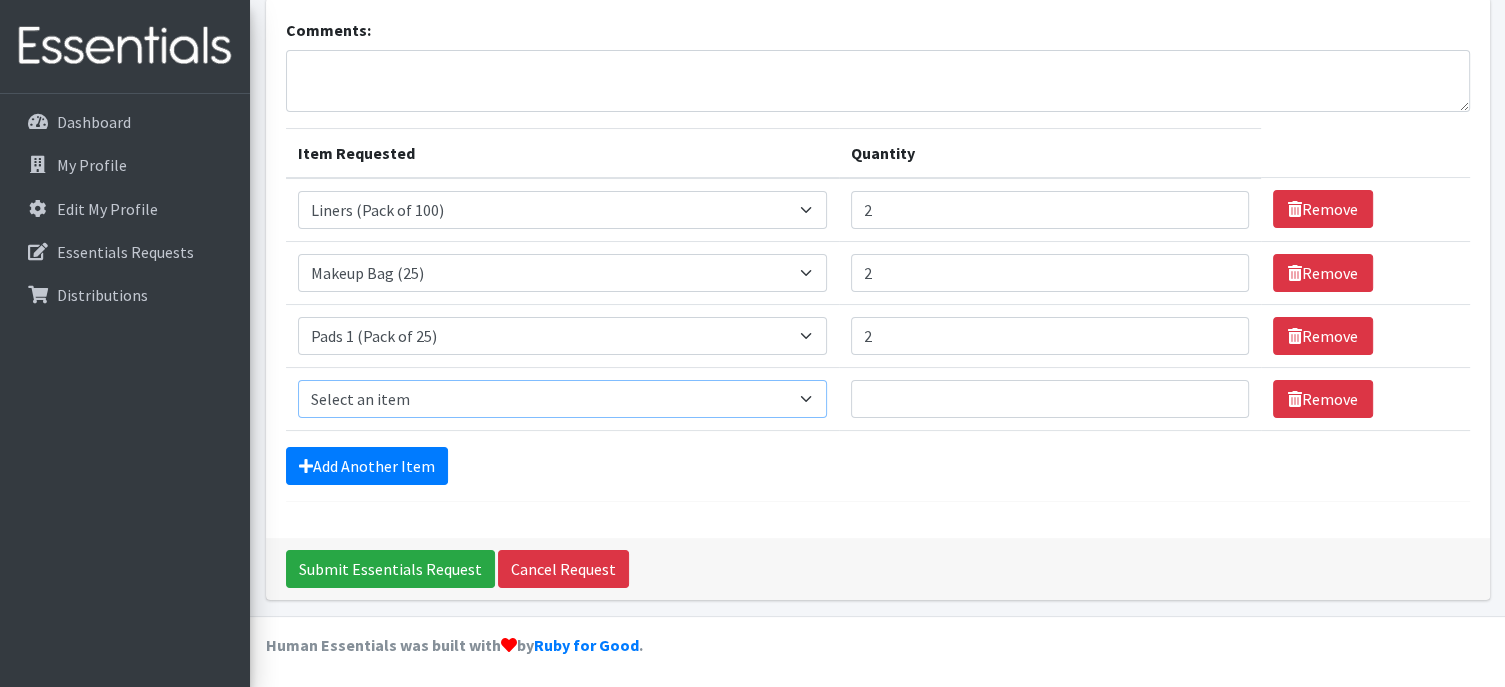 click on "Select an item
Liners (Pack of 100)
Makeup Bag (25)
Pads 1 (Pack of 25)
Pads 2 (Pack of 25)
Pads 3 (Pack of 25)
Pads 4 (Pack of 25)
Pads 5 (Pack of 25) LIMITED QUANTITIES
Tampon Regular (Pack of 25)
Tampon Super (Pack of 25)
Tampons Light (Pack of 25)" at bounding box center [562, 399] 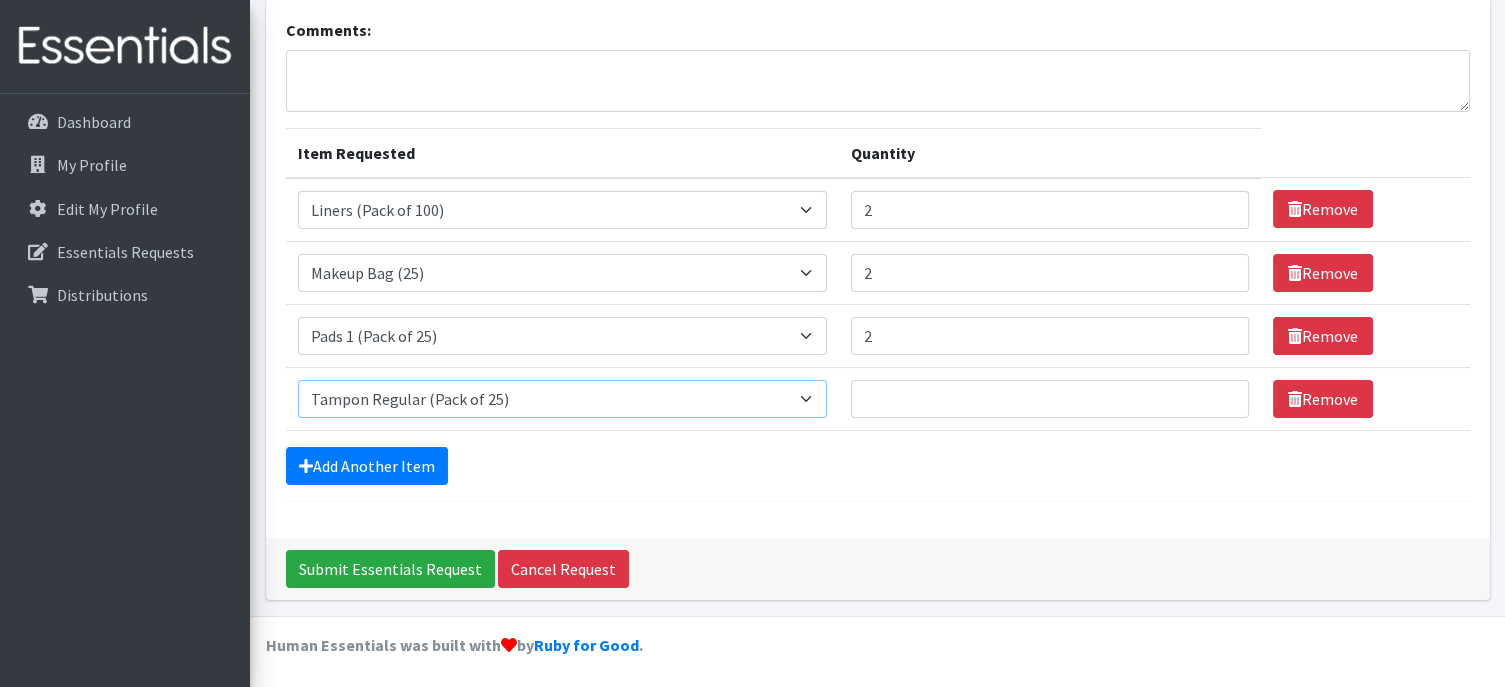 click on "Select an item
Liners (Pack of 100)
Makeup Bag (25)
Pads 1 (Pack of 25)
Pads 2 (Pack of 25)
Pads 3 (Pack of 25)
Pads 4 (Pack of 25)
Pads 5 (Pack of 25) LIMITED QUANTITIES
Tampon Regular (Pack of 25)
Tampon Super (Pack of 25)
Tampons Light (Pack of 25)" at bounding box center [562, 399] 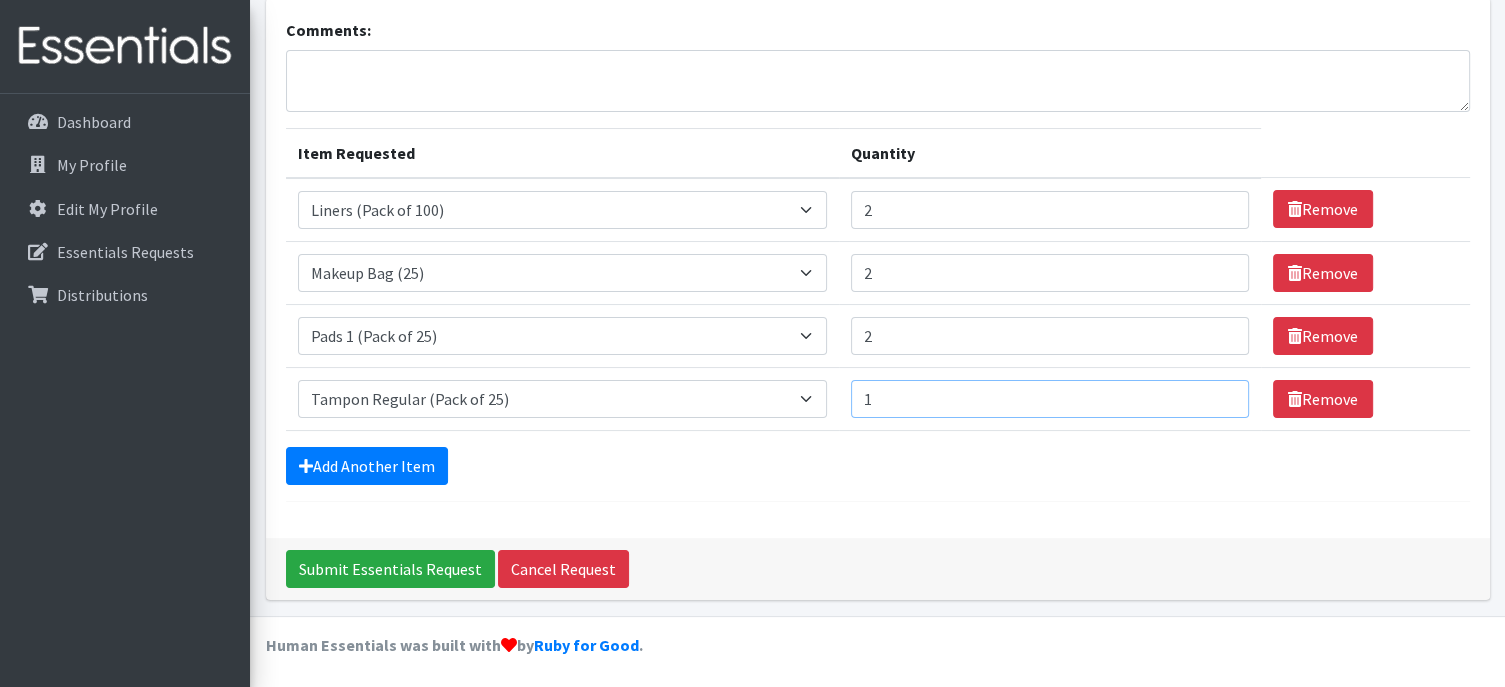 click on "1" at bounding box center (1050, 399) 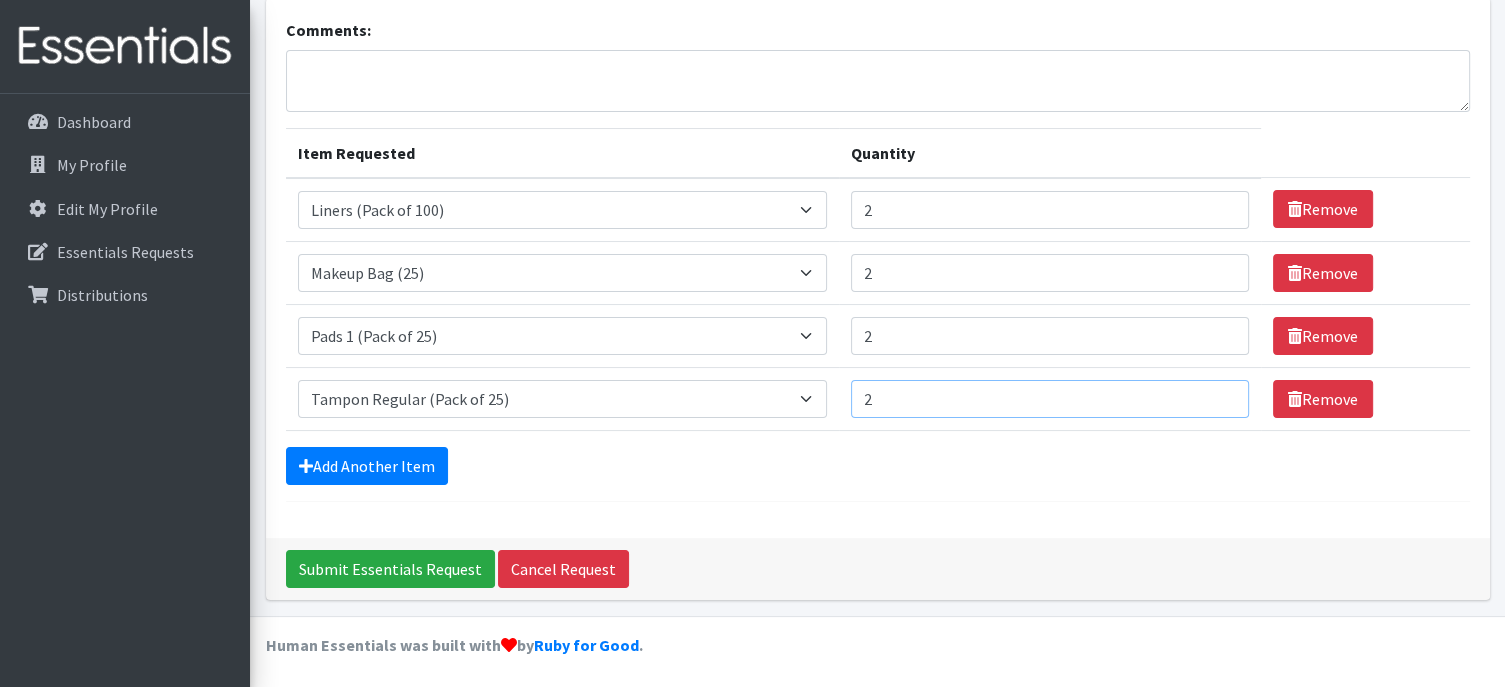 type on "2" 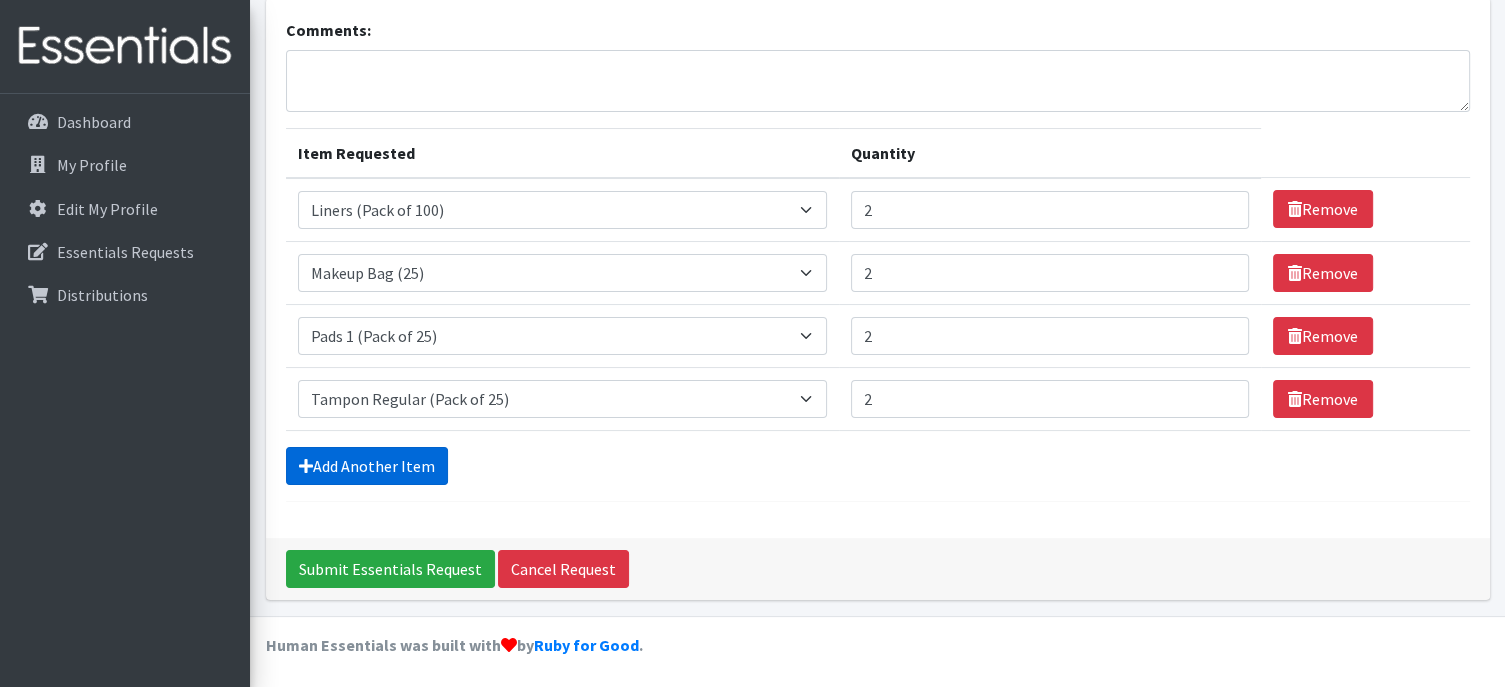 click on "Add Another Item" at bounding box center (367, 466) 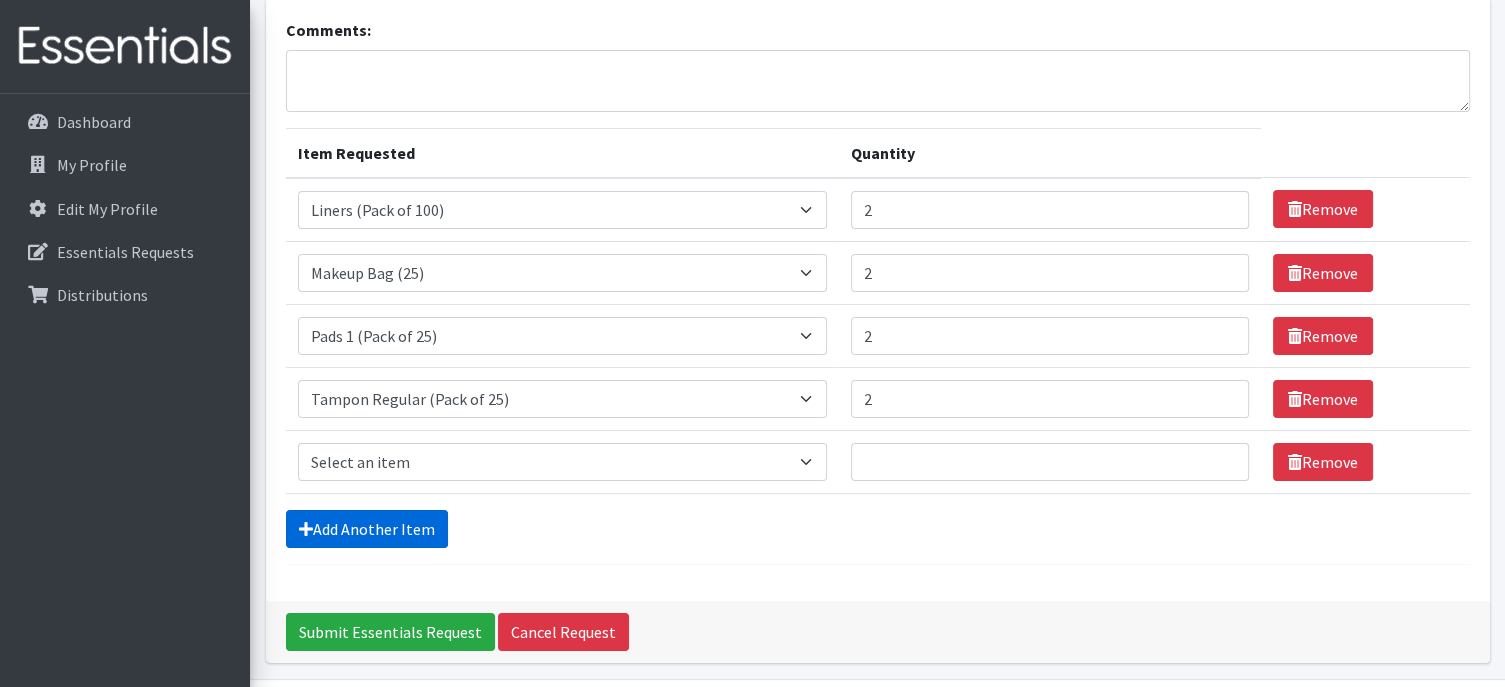 scroll, scrollTop: 195, scrollLeft: 0, axis: vertical 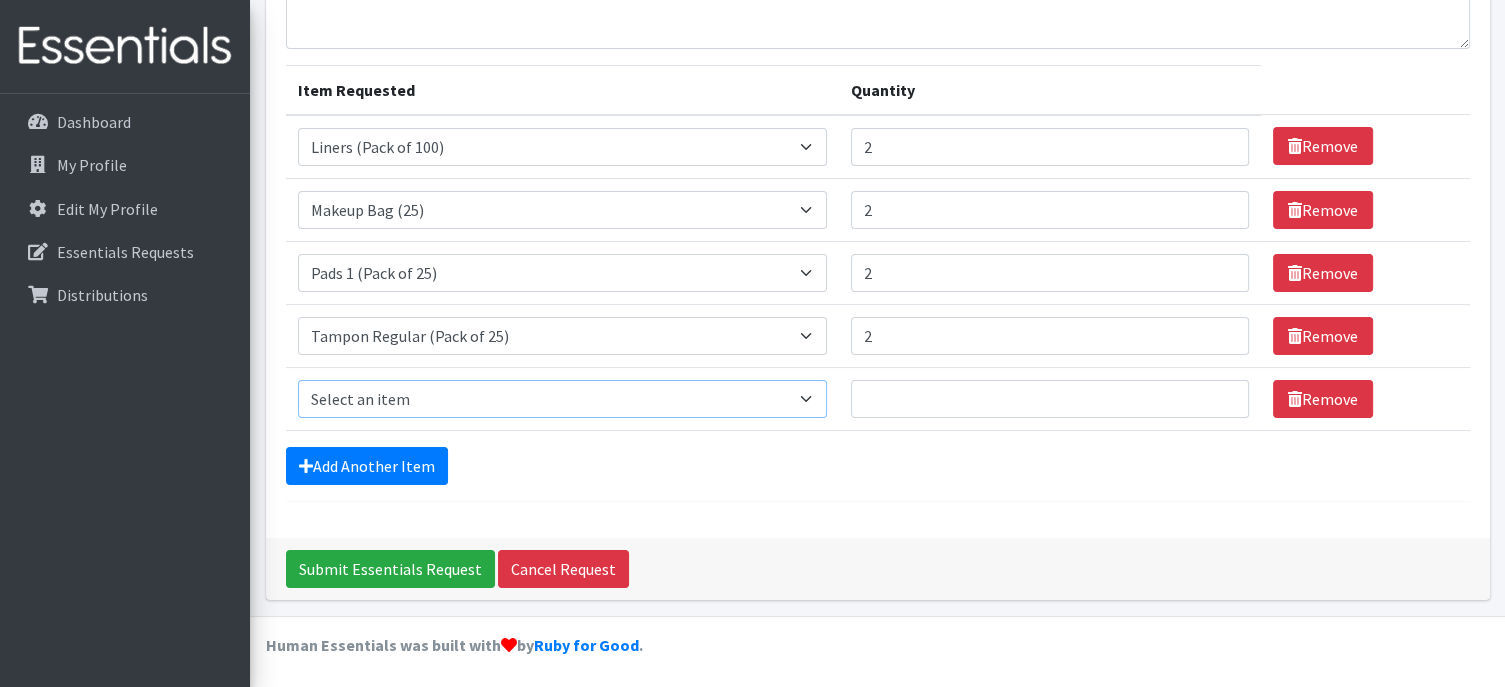 click on "Select an item
Liners (Pack of 100)
Makeup Bag (25)
Pads 1 (Pack of 25)
Pads 2 (Pack of 25)
Pads 3 (Pack of 25)
Pads 4 (Pack of 25)
Pads 5 (Pack of 25) LIMITED QUANTITIES
Tampon Regular (Pack of 25)
Tampon Super (Pack of 25)
Tampons Light (Pack of 25)" at bounding box center [562, 399] 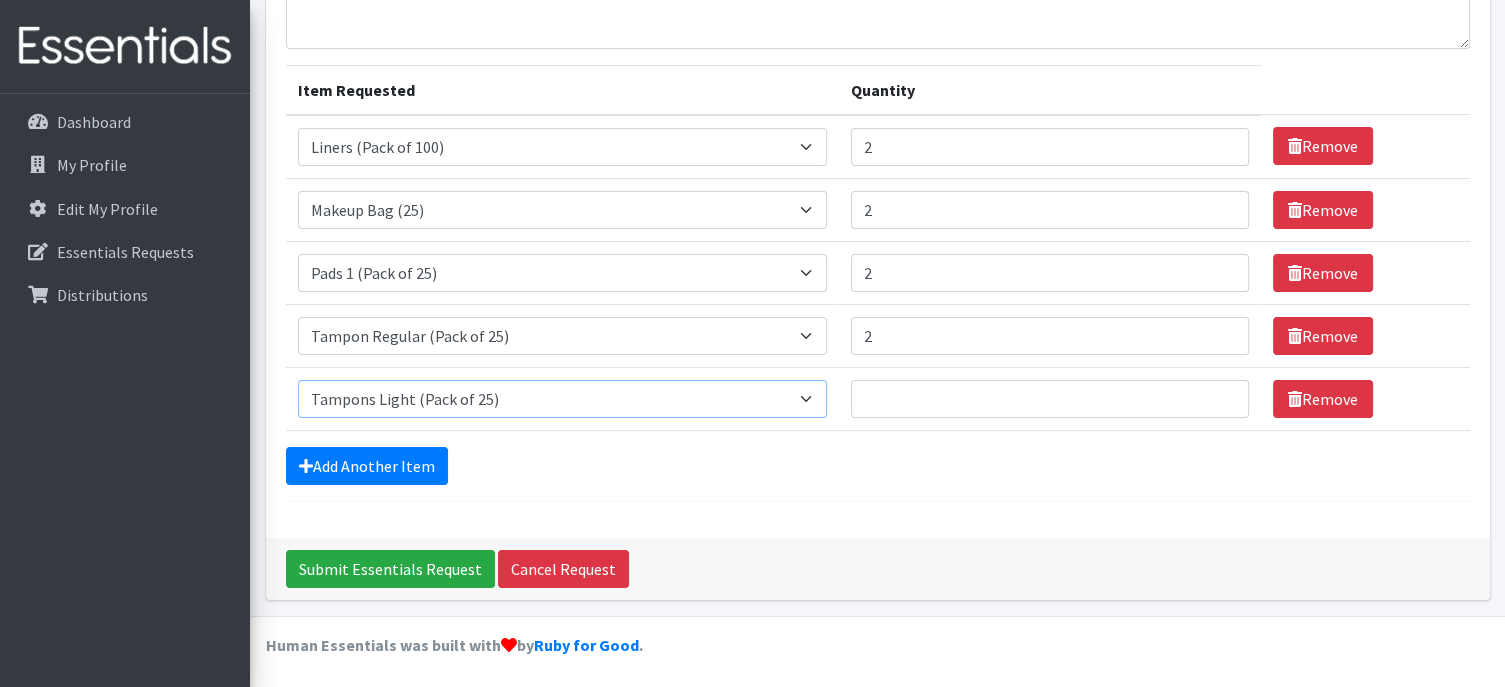 click on "Select an item
Liners (Pack of 100)
Makeup Bag (25)
Pads 1 (Pack of 25)
Pads 2 (Pack of 25)
Pads 3 (Pack of 25)
Pads 4 (Pack of 25)
Pads 5 (Pack of 25) LIMITED QUANTITIES
Tampon Regular (Pack of 25)
Tampon Super (Pack of 25)
Tampons Light (Pack of 25)" at bounding box center [562, 399] 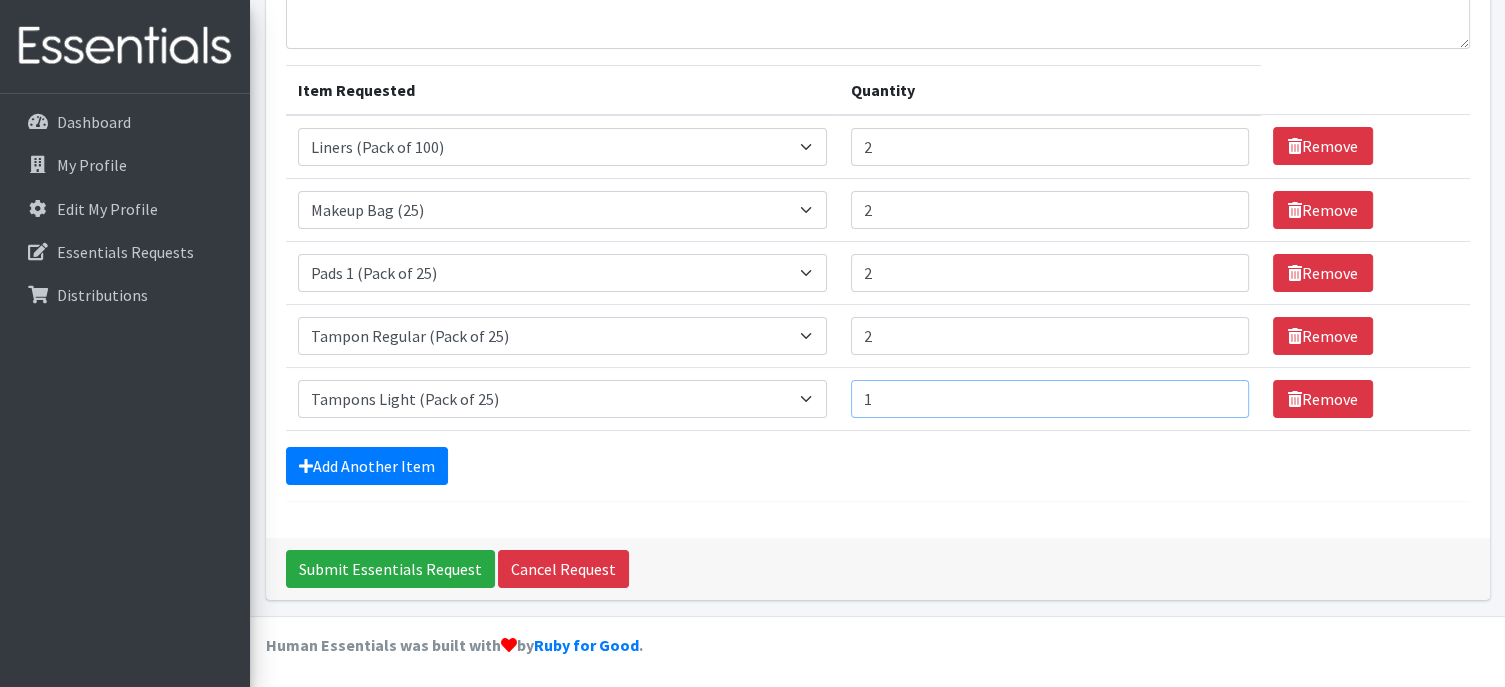 click on "1" at bounding box center (1050, 399) 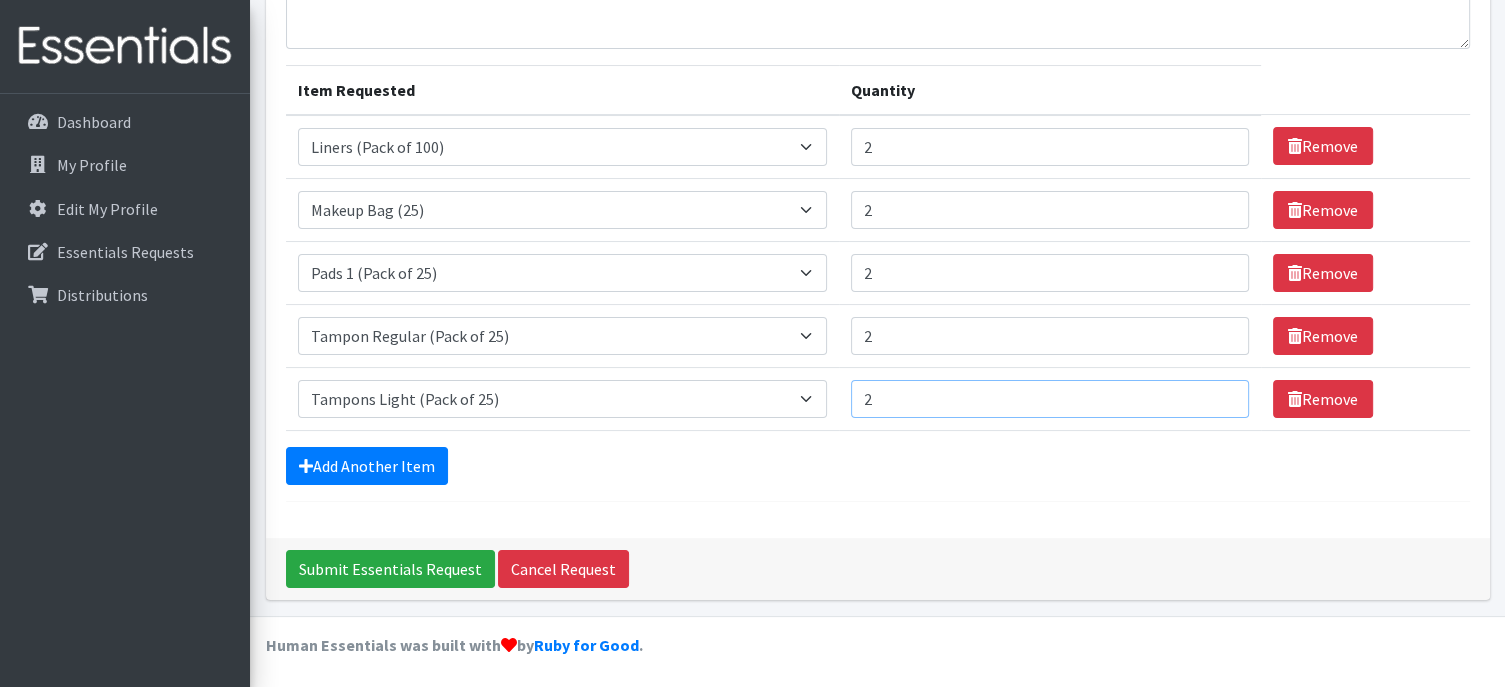 type on "2" 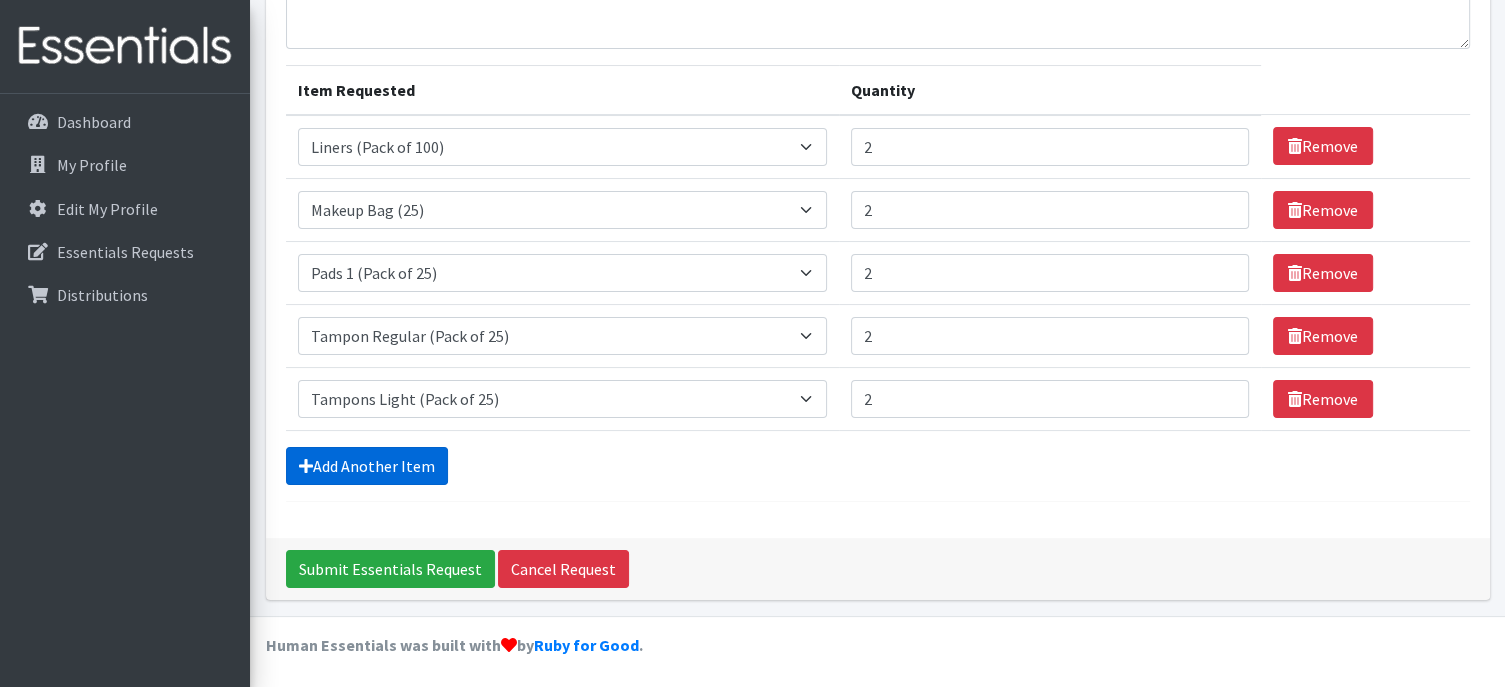 click on "Add Another Item" at bounding box center (367, 466) 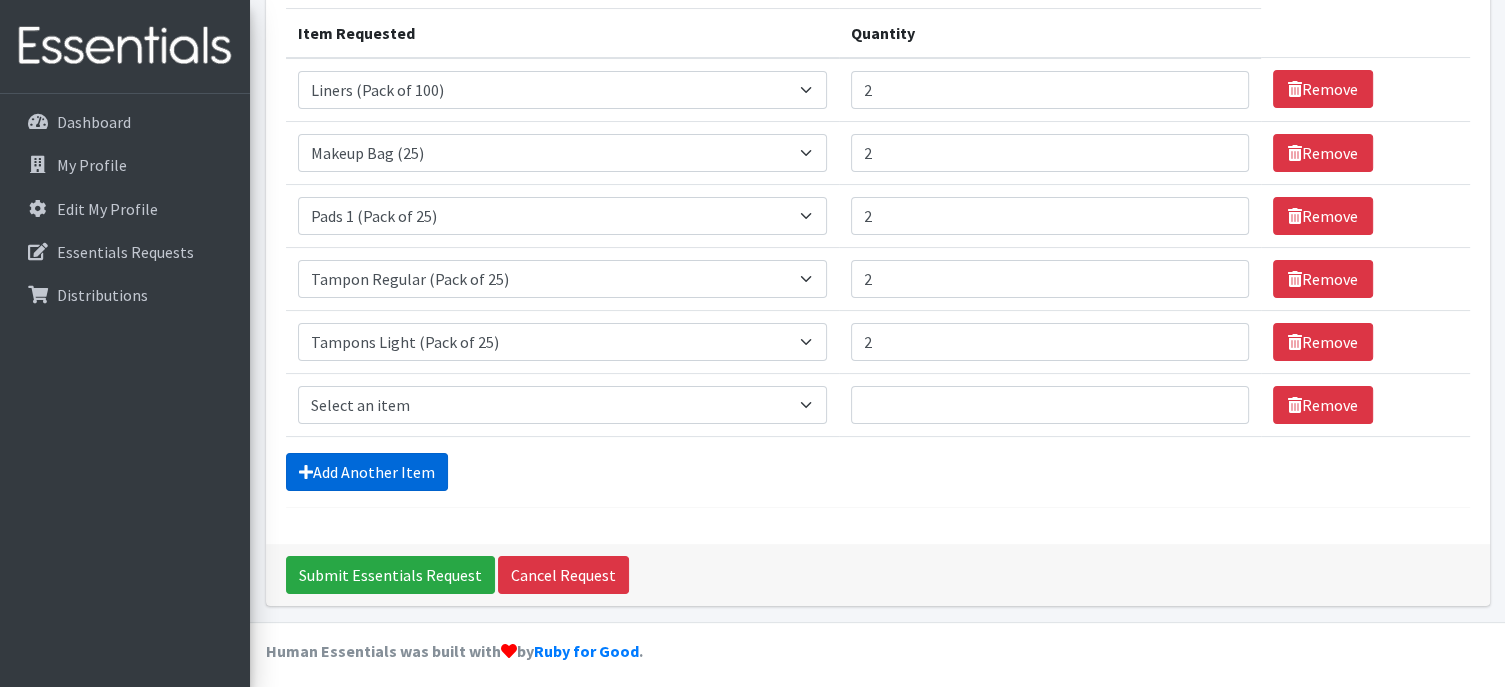 scroll, scrollTop: 258, scrollLeft: 0, axis: vertical 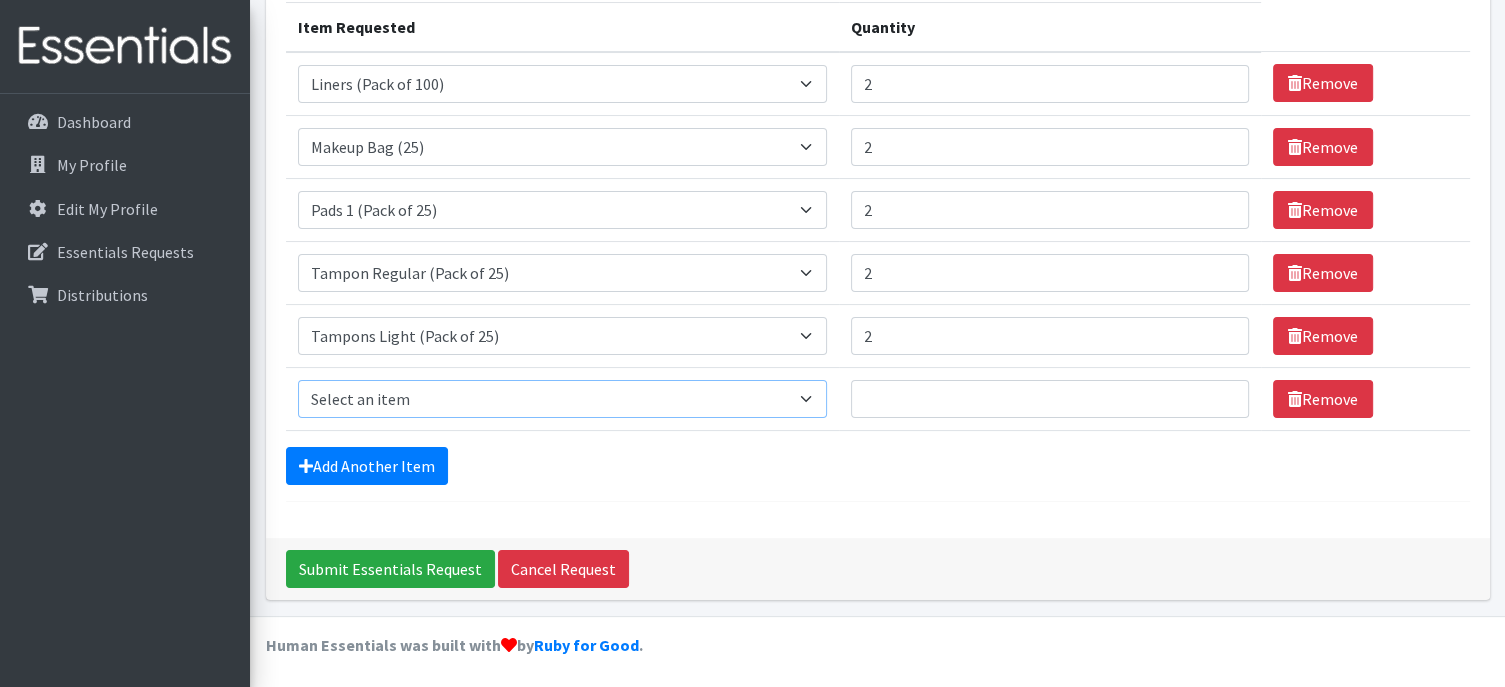 click on "Select an item
Liners (Pack of 100)
Makeup Bag (25)
Pads 1 (Pack of 25)
Pads 2 (Pack of 25)
Pads 3 (Pack of 25)
Pads 4 (Pack of 25)
Pads 5 (Pack of 25) LIMITED QUANTITIES
Tampon Regular (Pack of 25)
Tampon Super (Pack of 25)
Tampons Light (Pack of 25)" at bounding box center (562, 399) 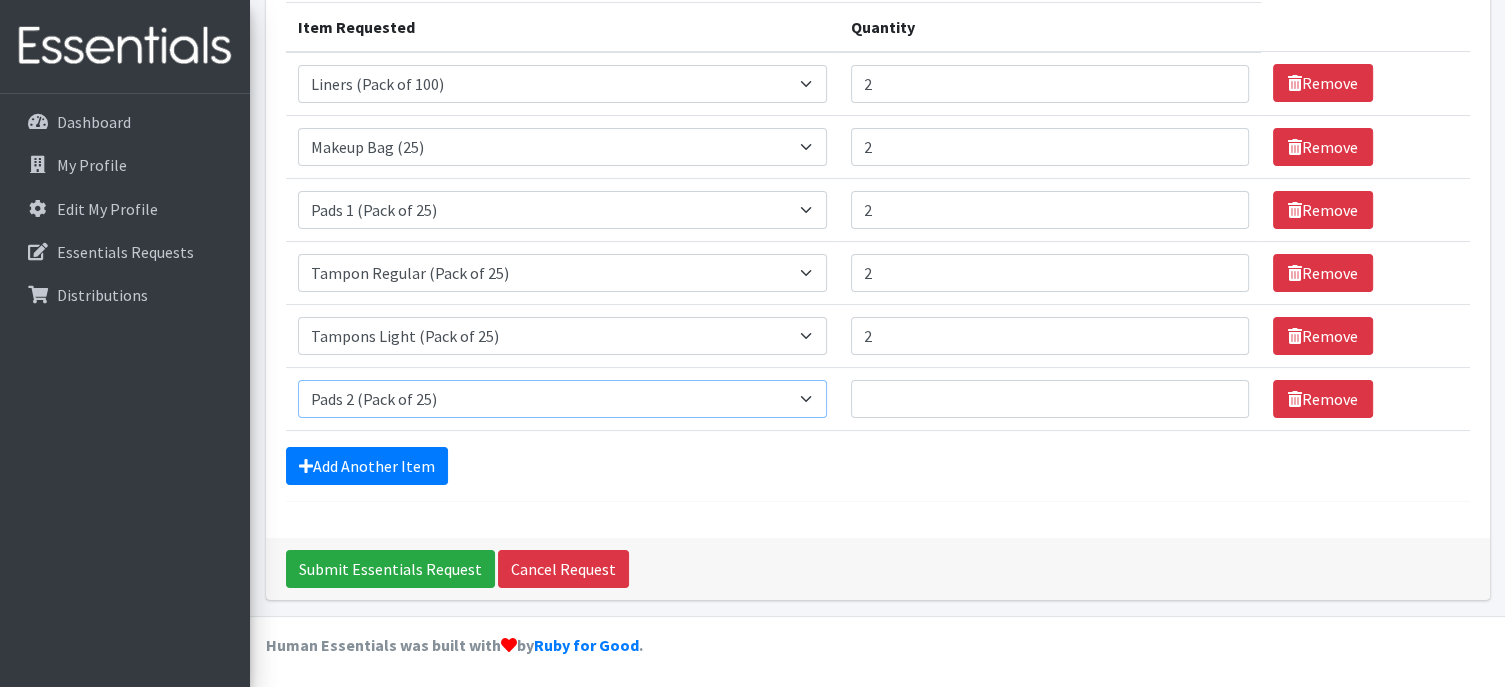 click on "Select an item
Liners (Pack of 100)
Makeup Bag (25)
Pads 1 (Pack of 25)
Pads 2 (Pack of 25)
Pads 3 (Pack of 25)
Pads 4 (Pack of 25)
Pads 5 (Pack of 25) LIMITED QUANTITIES
Tampon Regular (Pack of 25)
Tampon Super (Pack of 25)
Tampons Light (Pack of 25)" at bounding box center [562, 399] 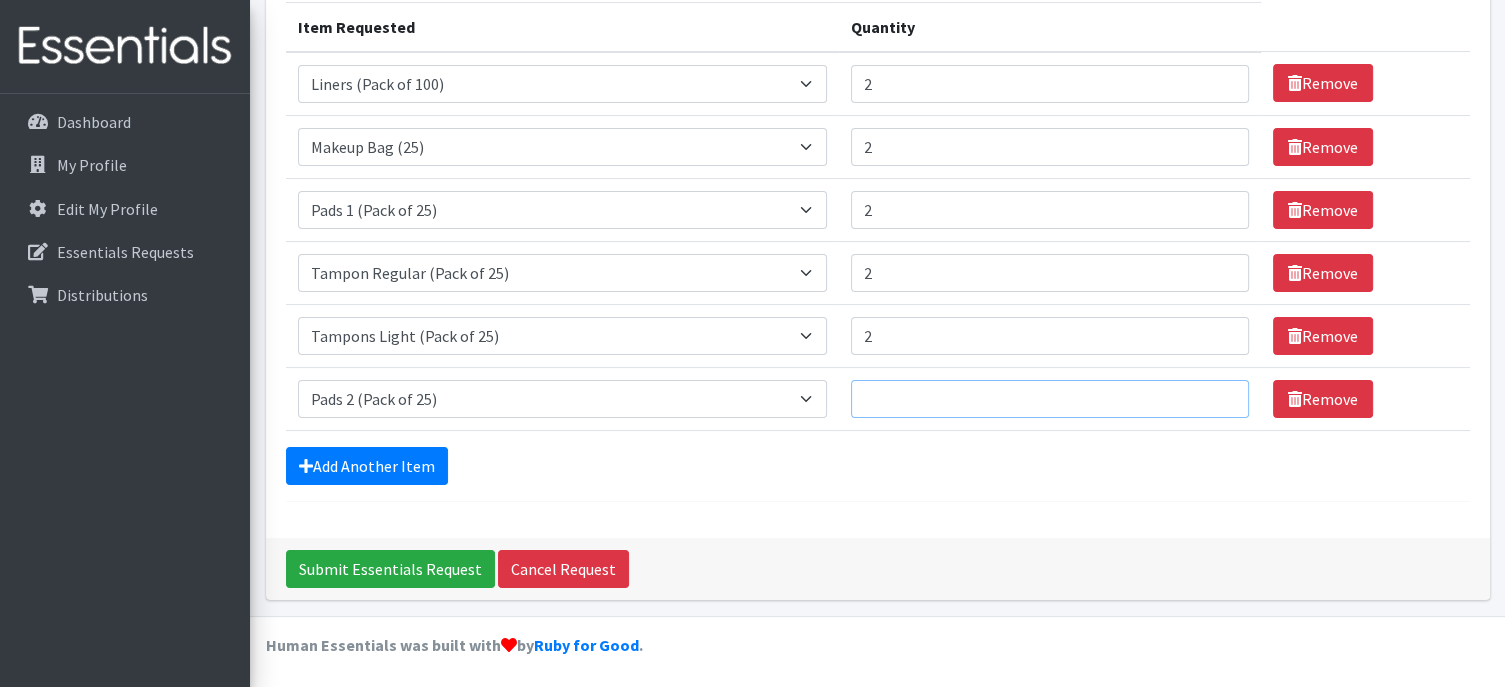 click on "Quantity" at bounding box center [1050, 399] 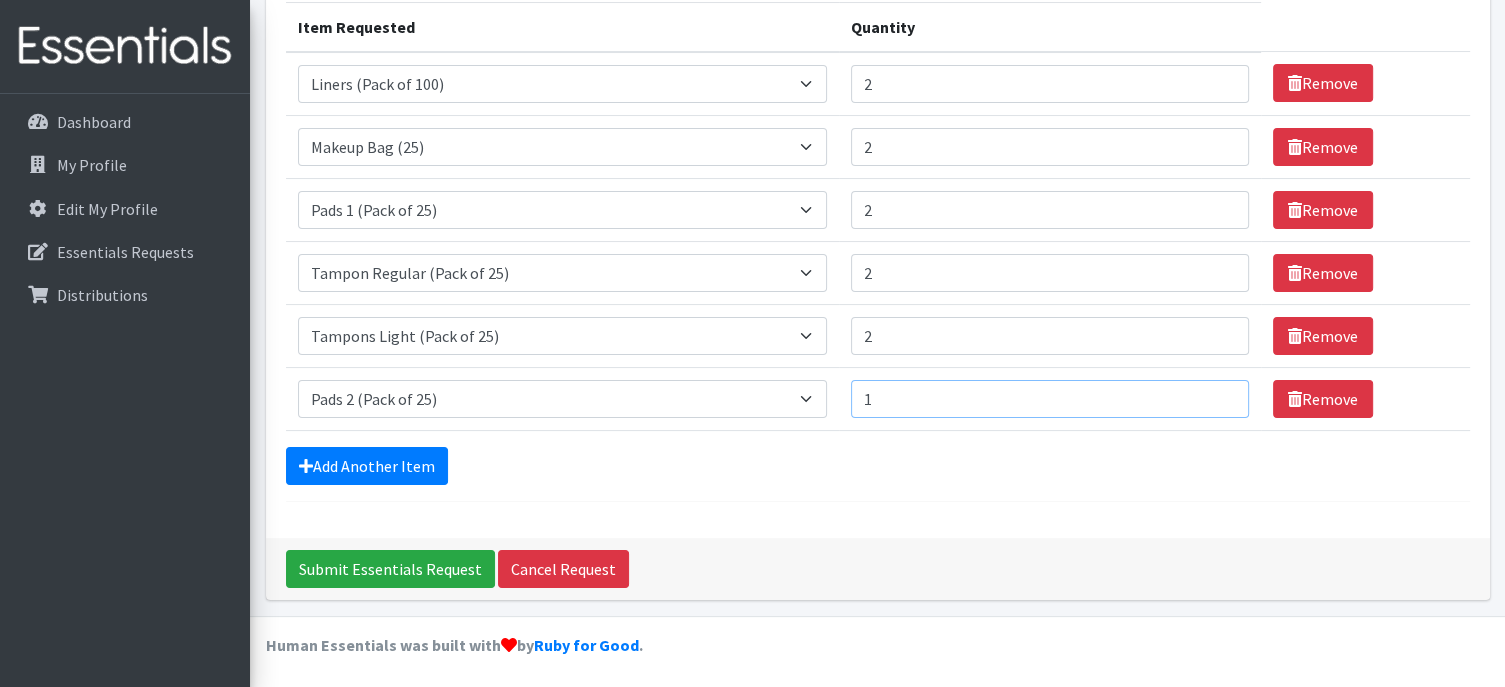 click on "1" at bounding box center [1050, 399] 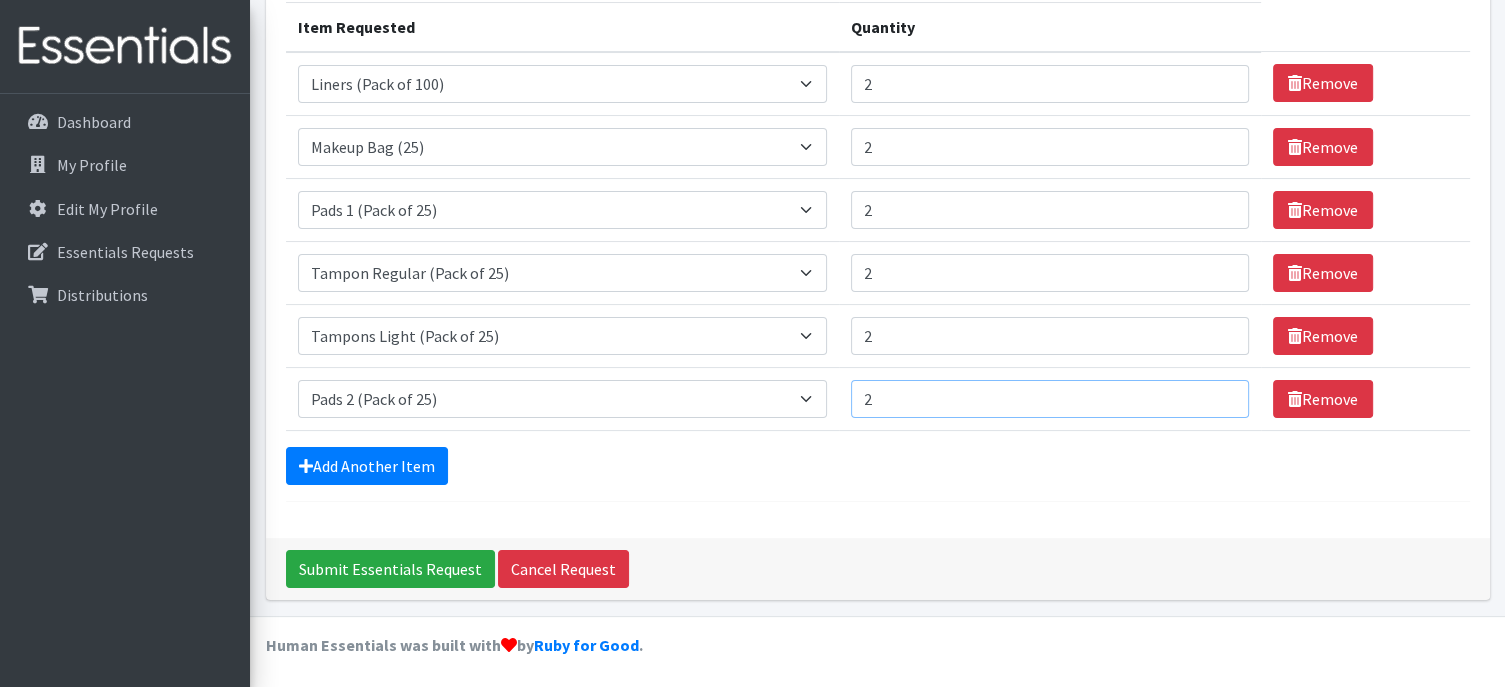 type on "2" 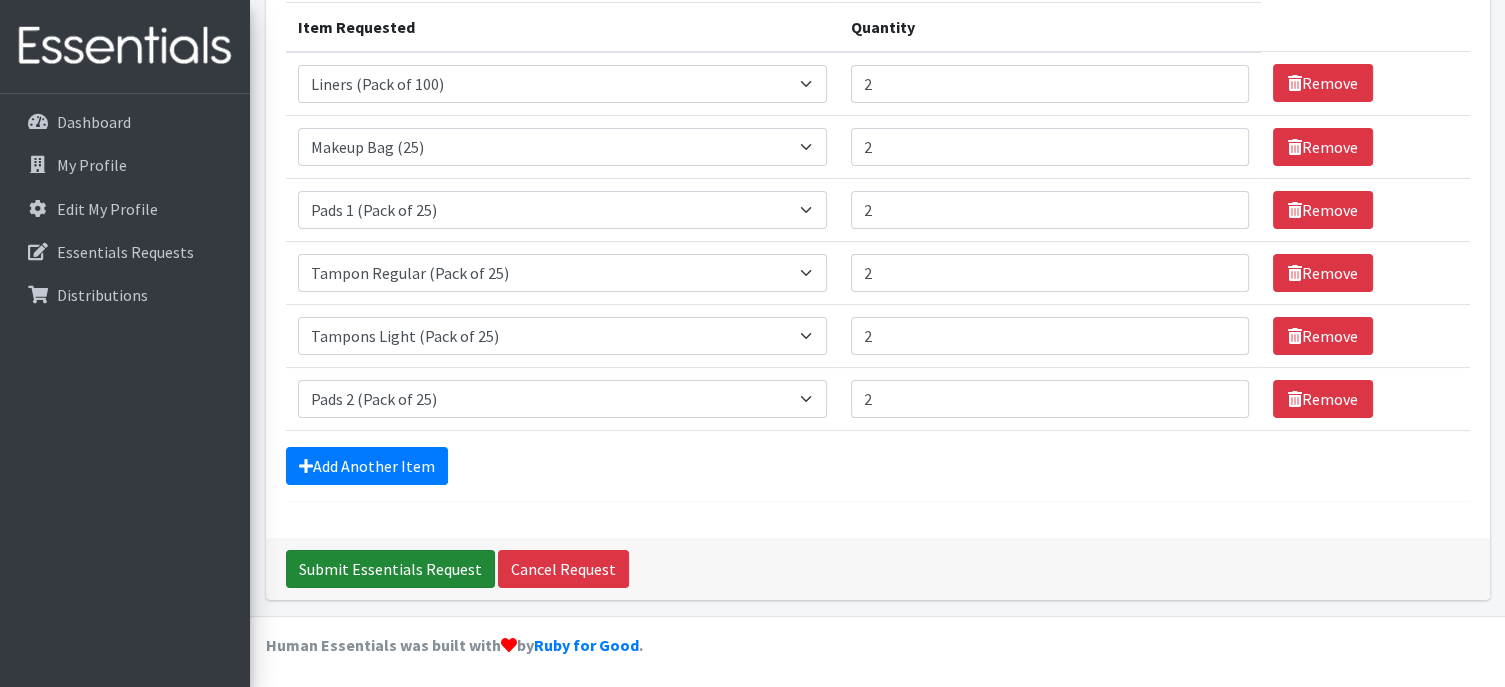 click on "Submit Essentials Request" at bounding box center (390, 569) 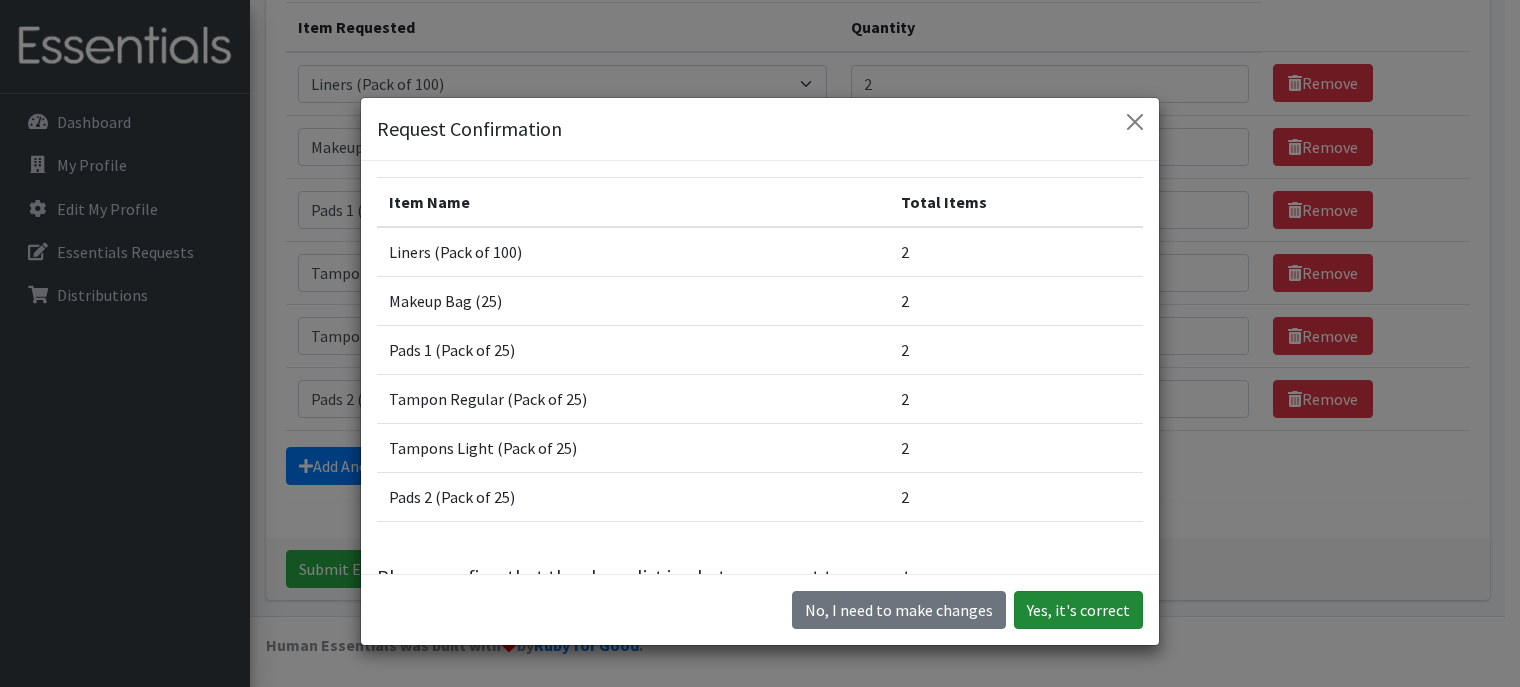 click on "Yes, it's correct" at bounding box center (1078, 610) 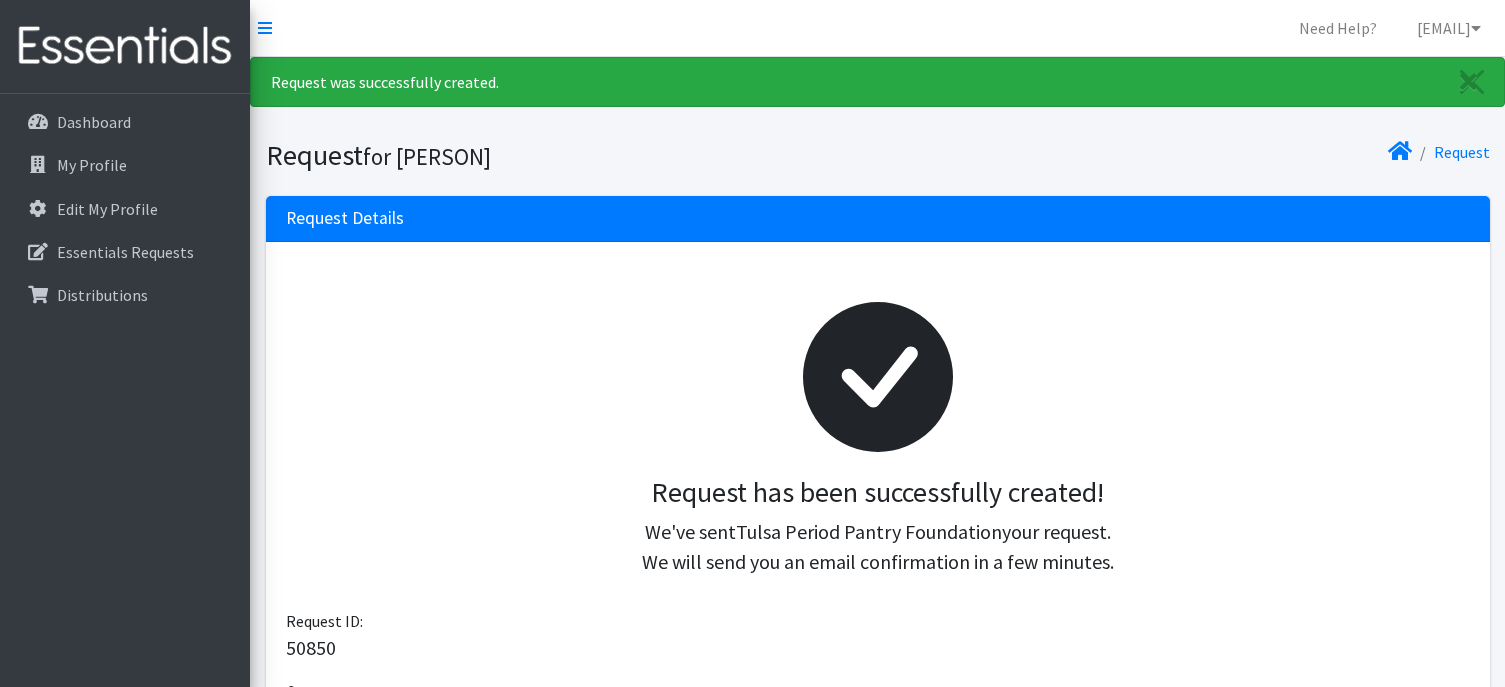 scroll, scrollTop: 0, scrollLeft: 0, axis: both 